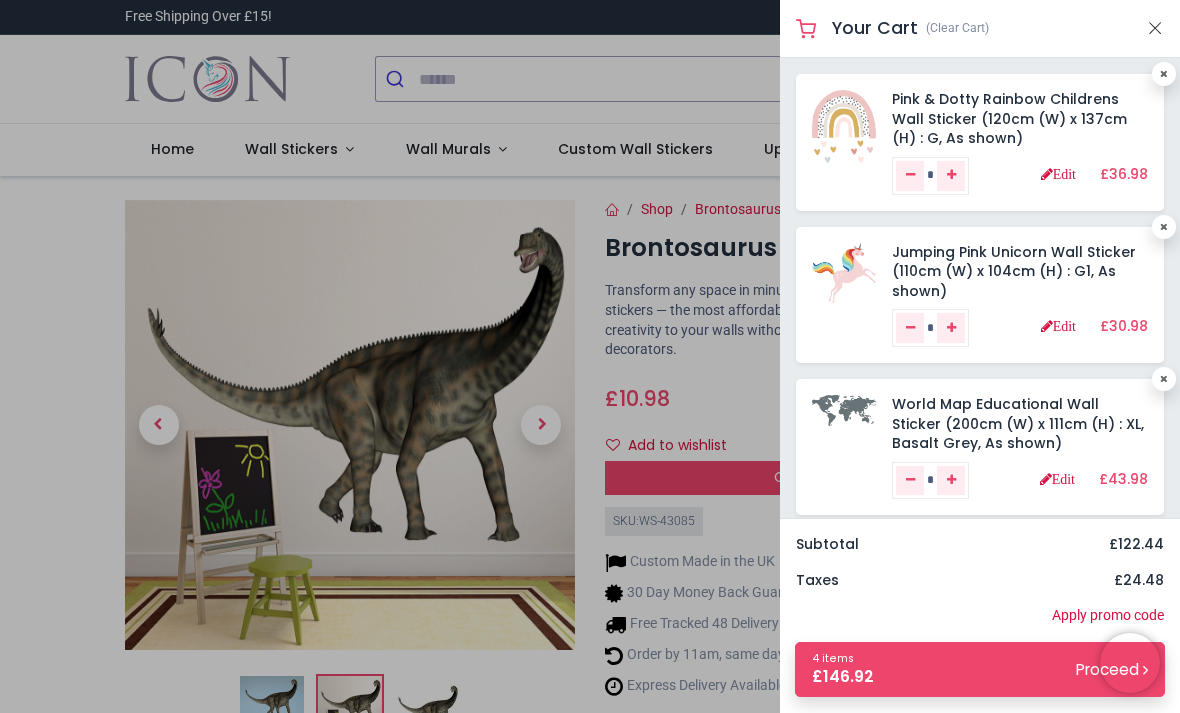 scroll, scrollTop: 0, scrollLeft: 0, axis: both 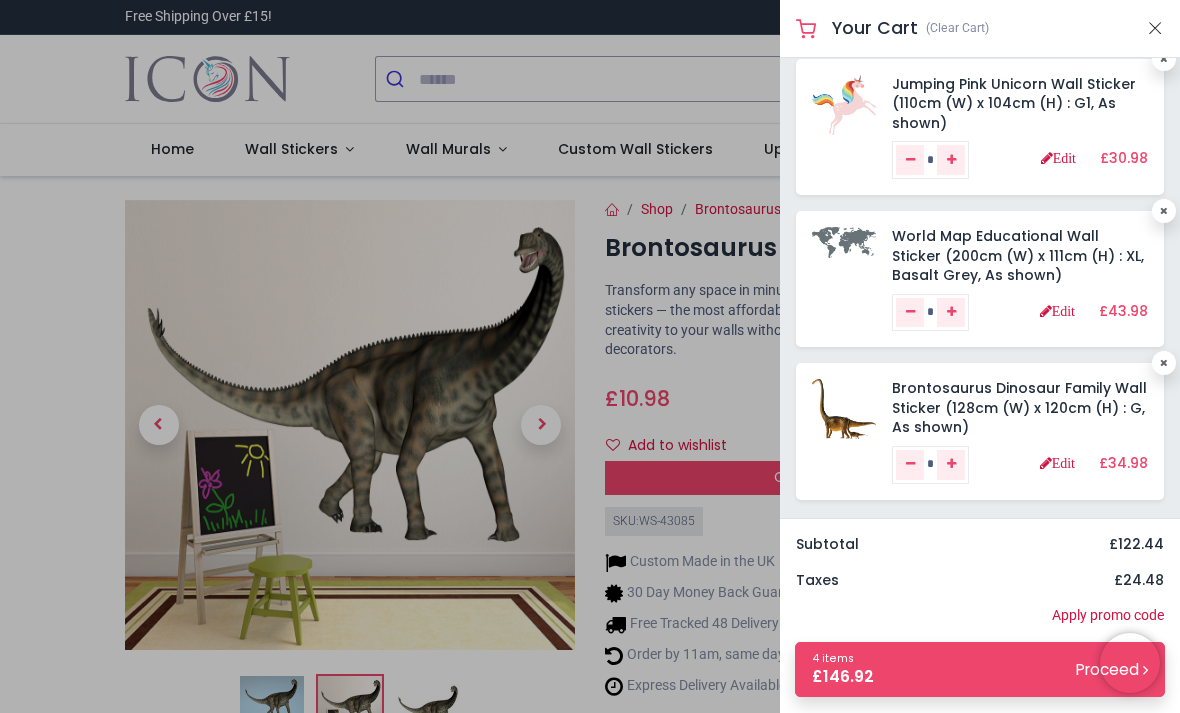 click at bounding box center (590, 356) 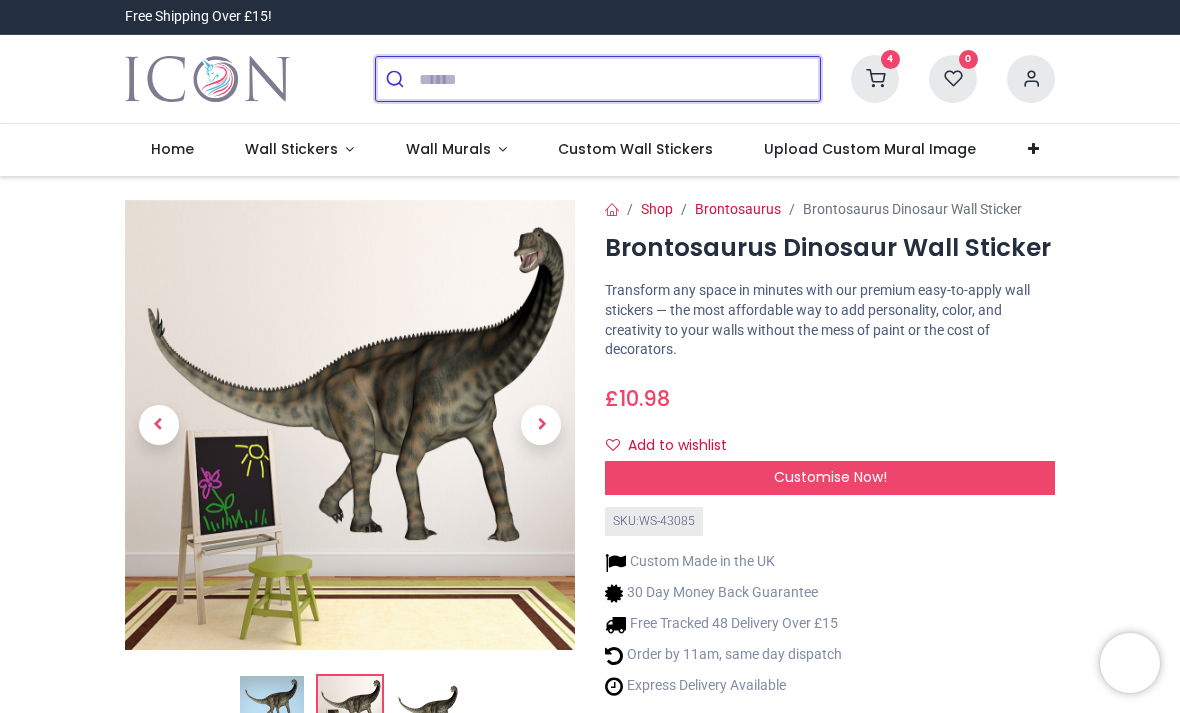 click at bounding box center [619, 79] 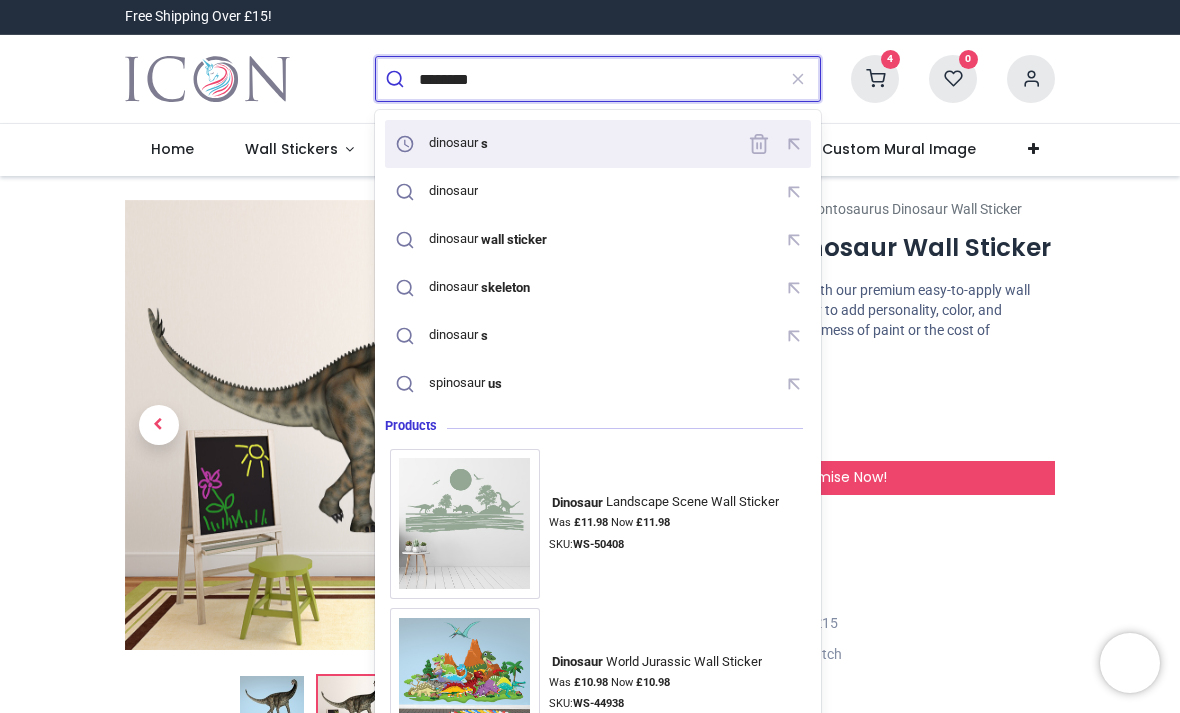 click on "dinosaur s" at bounding box center [459, 143] 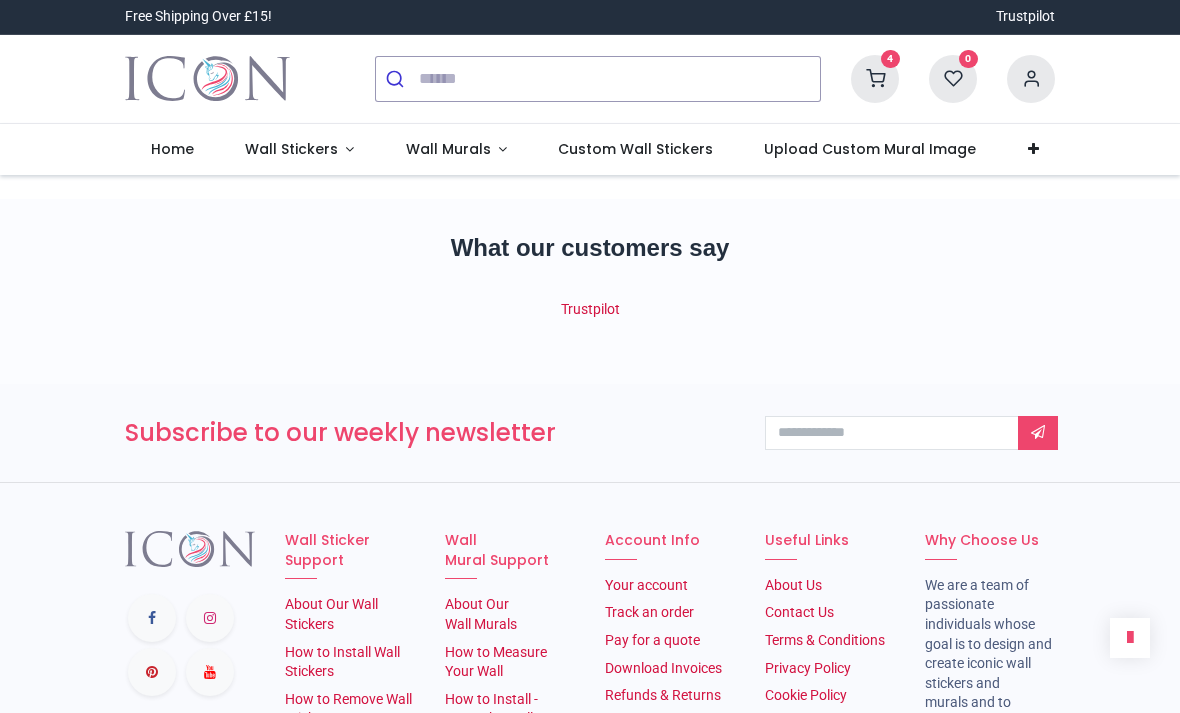 scroll, scrollTop: 0, scrollLeft: 0, axis: both 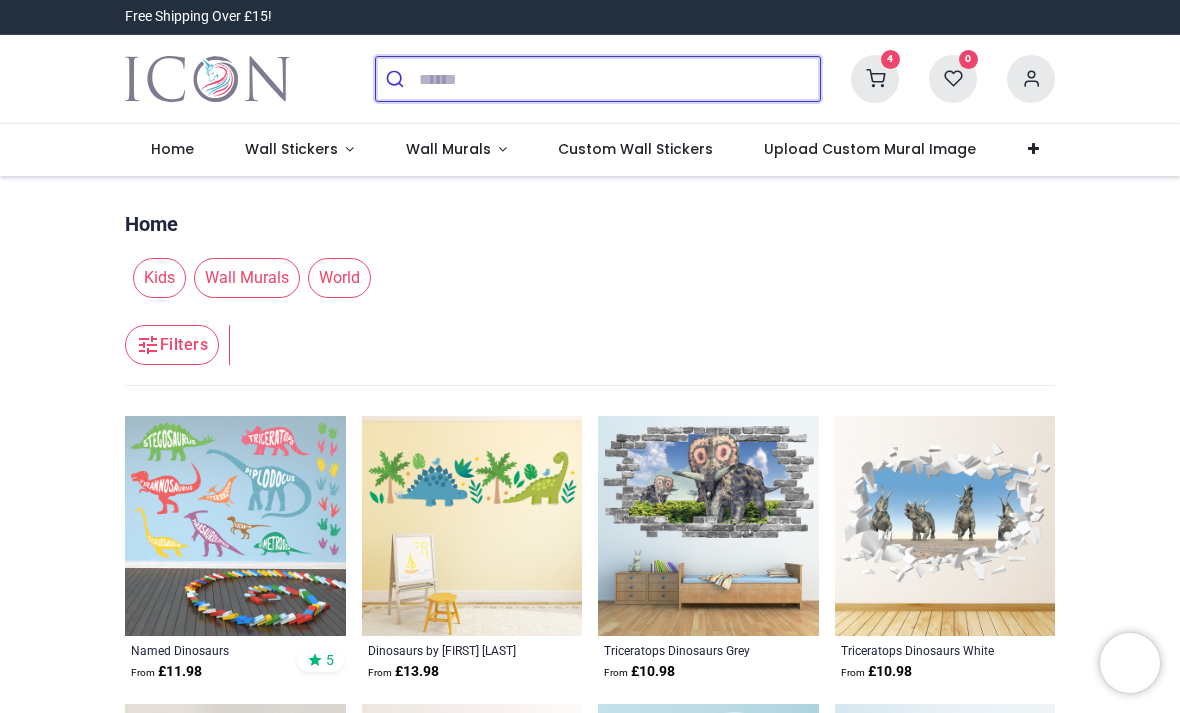 click at bounding box center (619, 79) 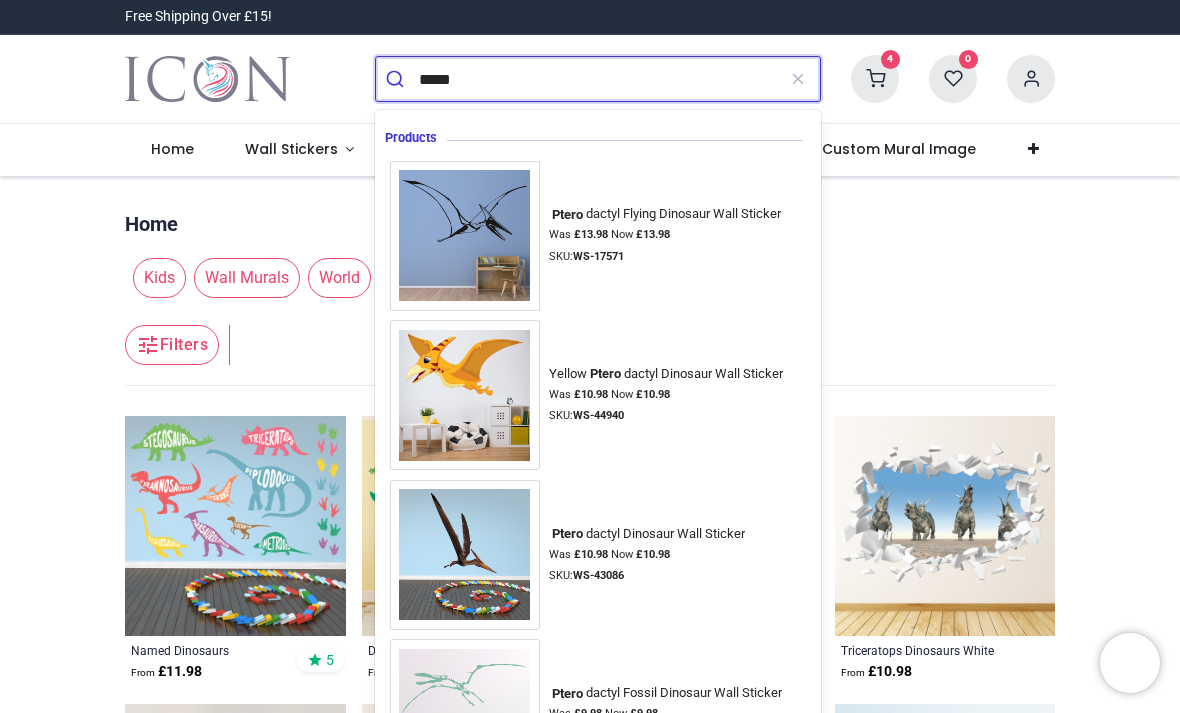type on "*****" 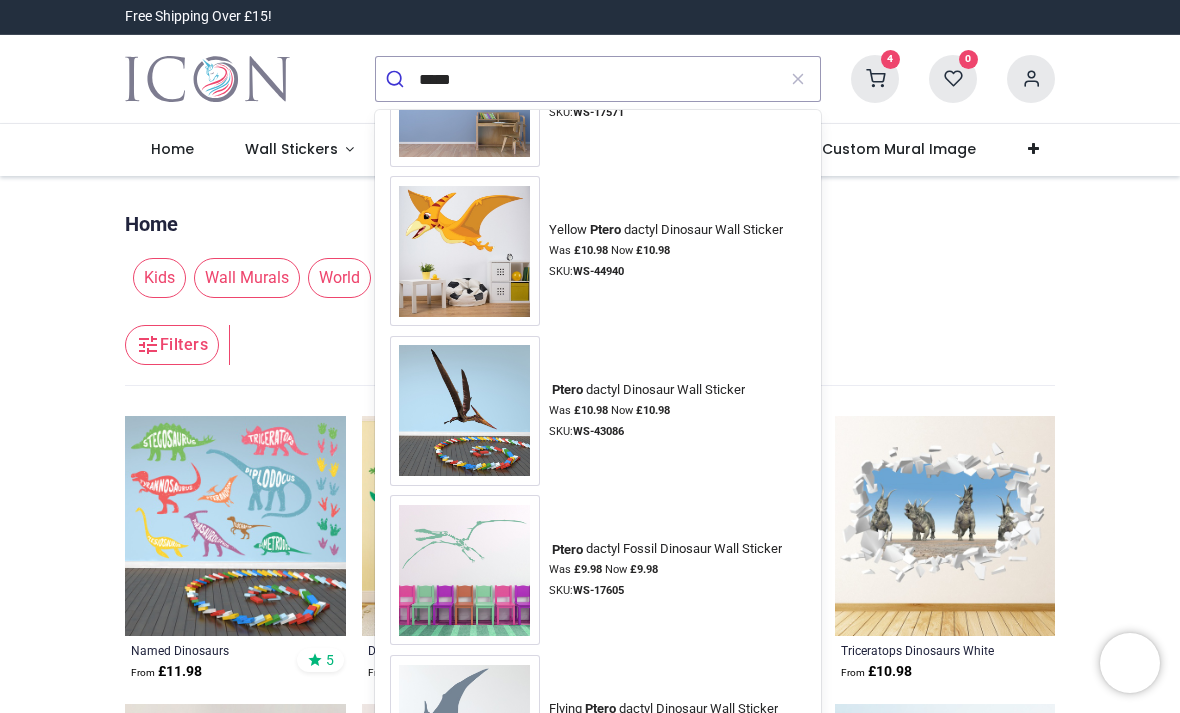 scroll, scrollTop: 145, scrollLeft: 0, axis: vertical 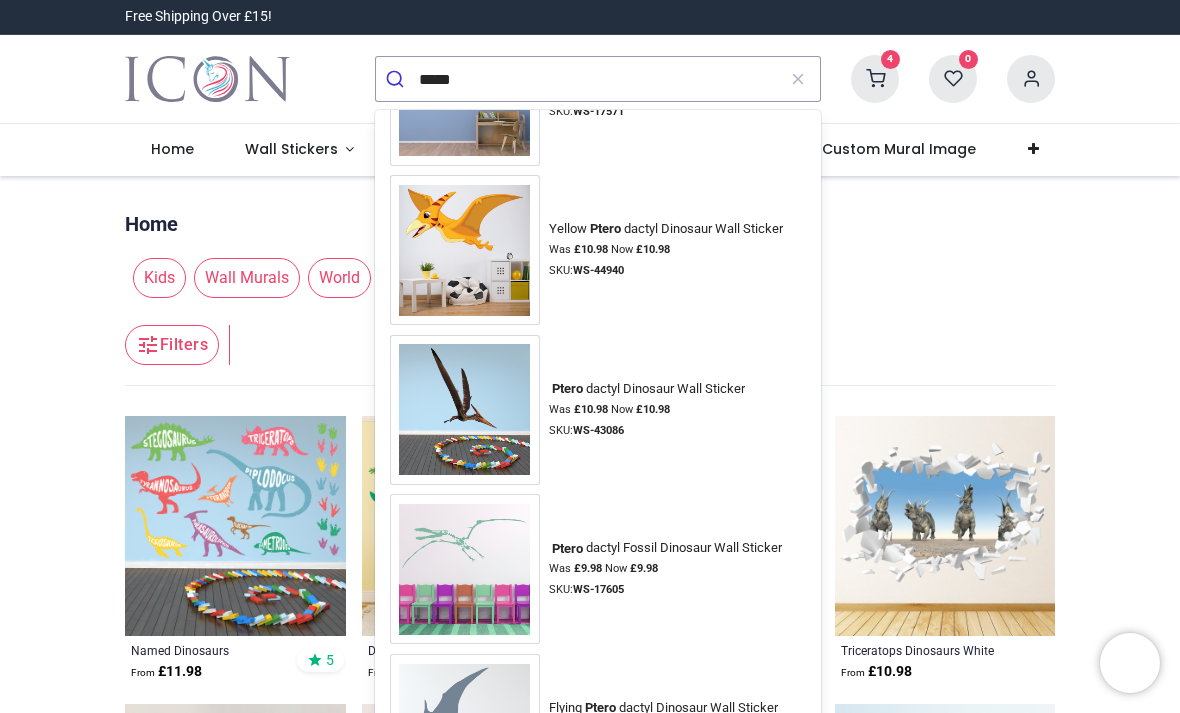 click at bounding box center [465, 410] 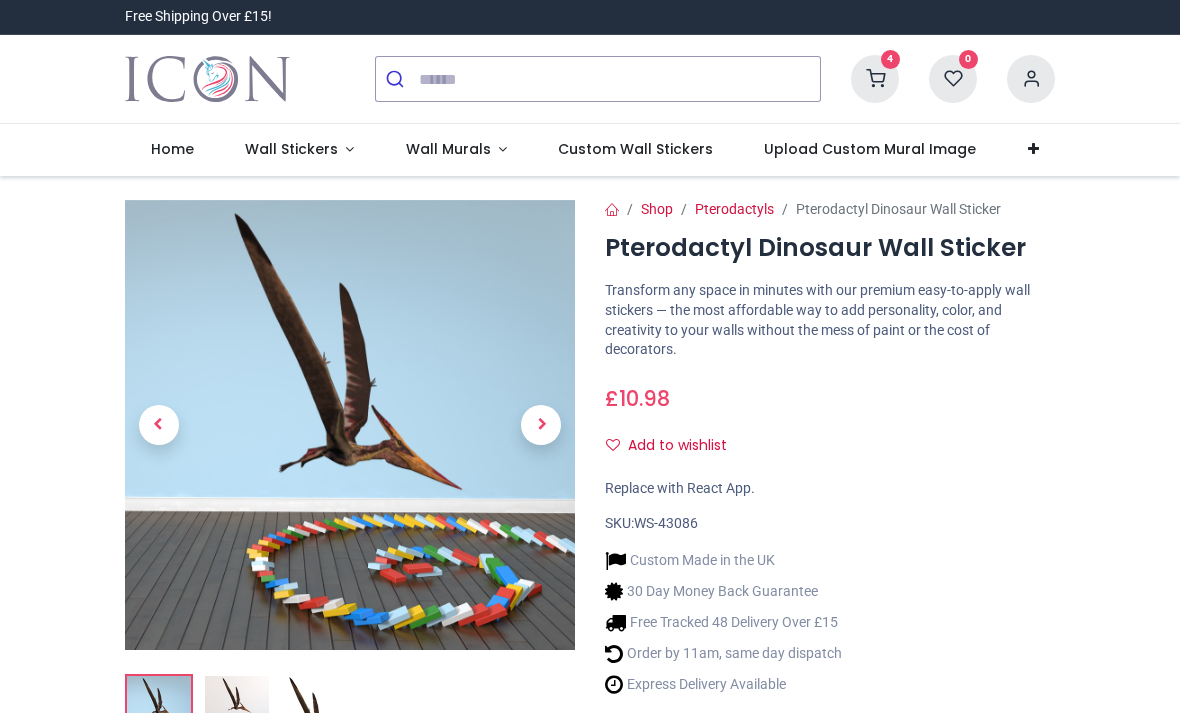 scroll, scrollTop: 0, scrollLeft: 0, axis: both 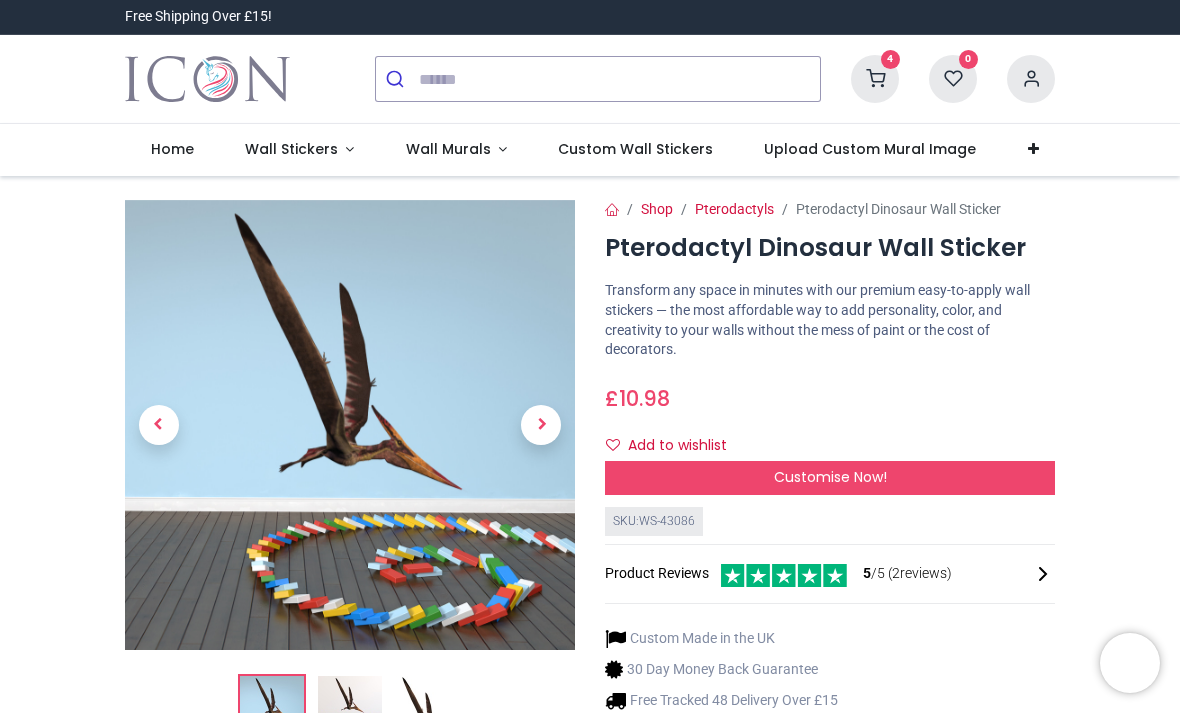 click at bounding box center [875, 79] 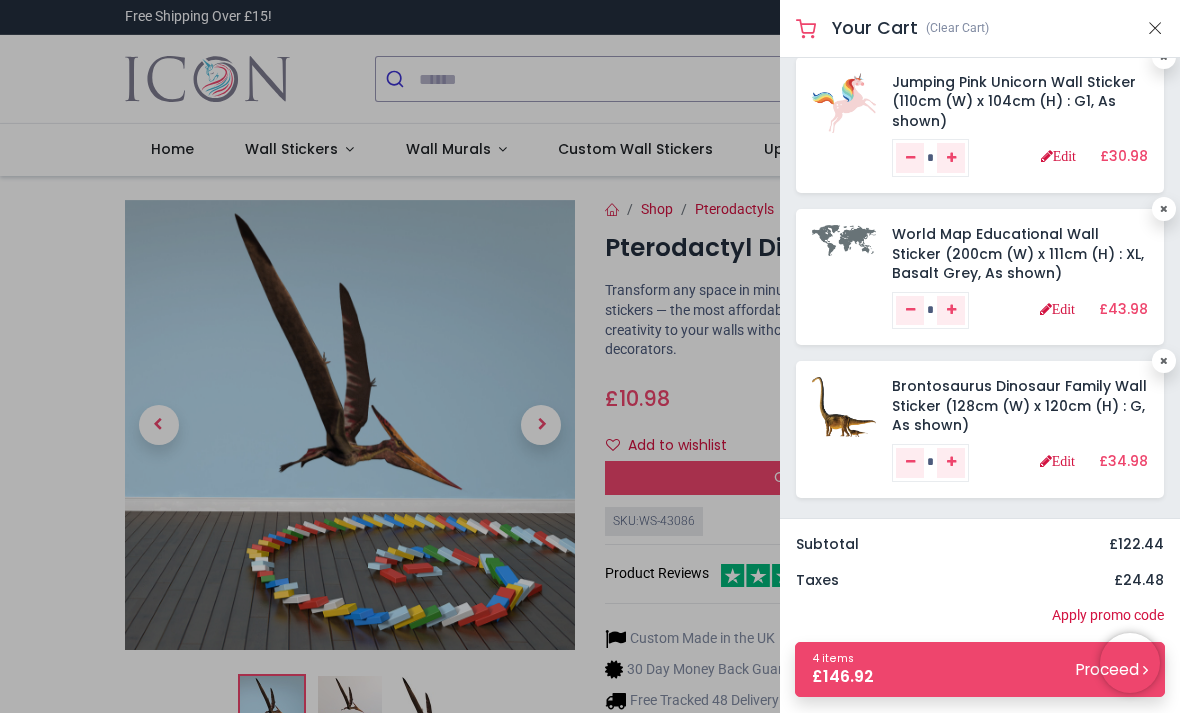 scroll, scrollTop: 168, scrollLeft: 0, axis: vertical 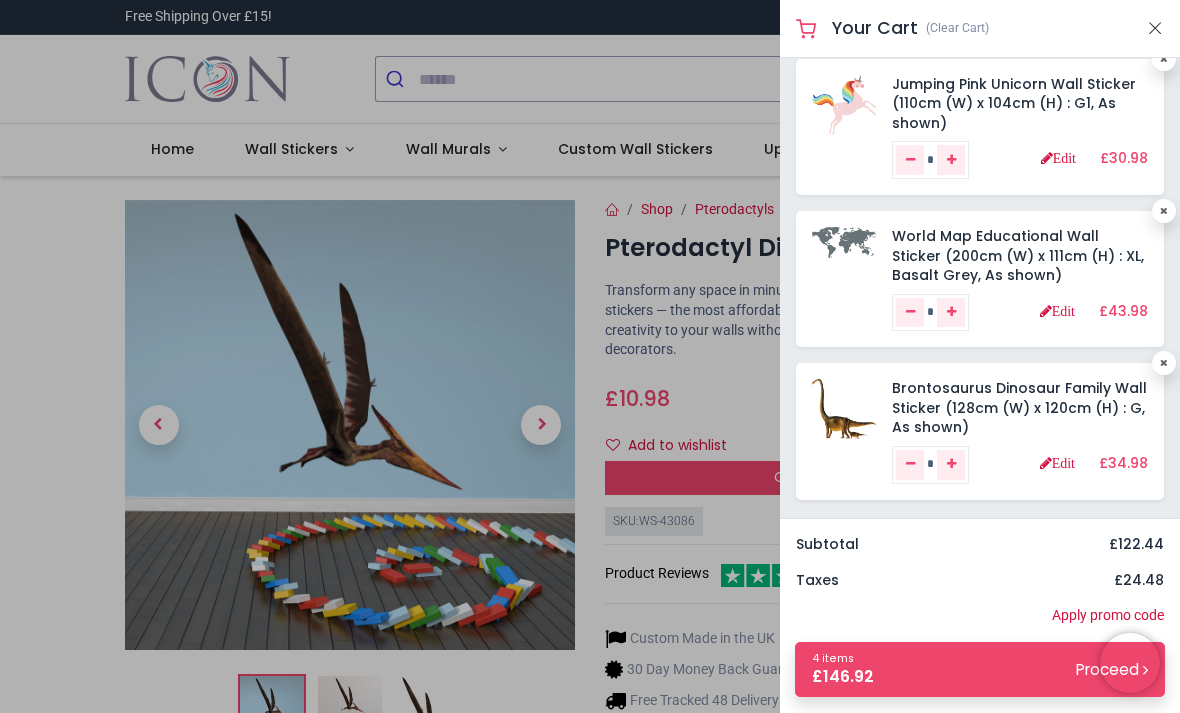 click at bounding box center (844, 409) 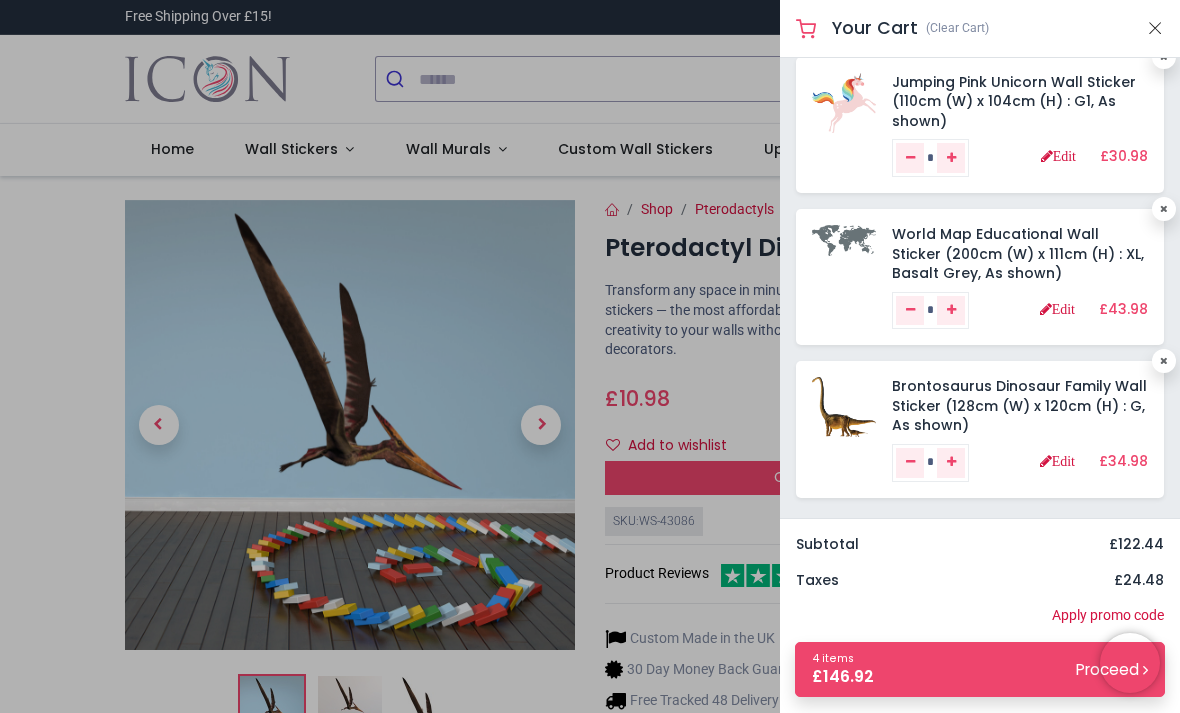 scroll, scrollTop: 168, scrollLeft: 0, axis: vertical 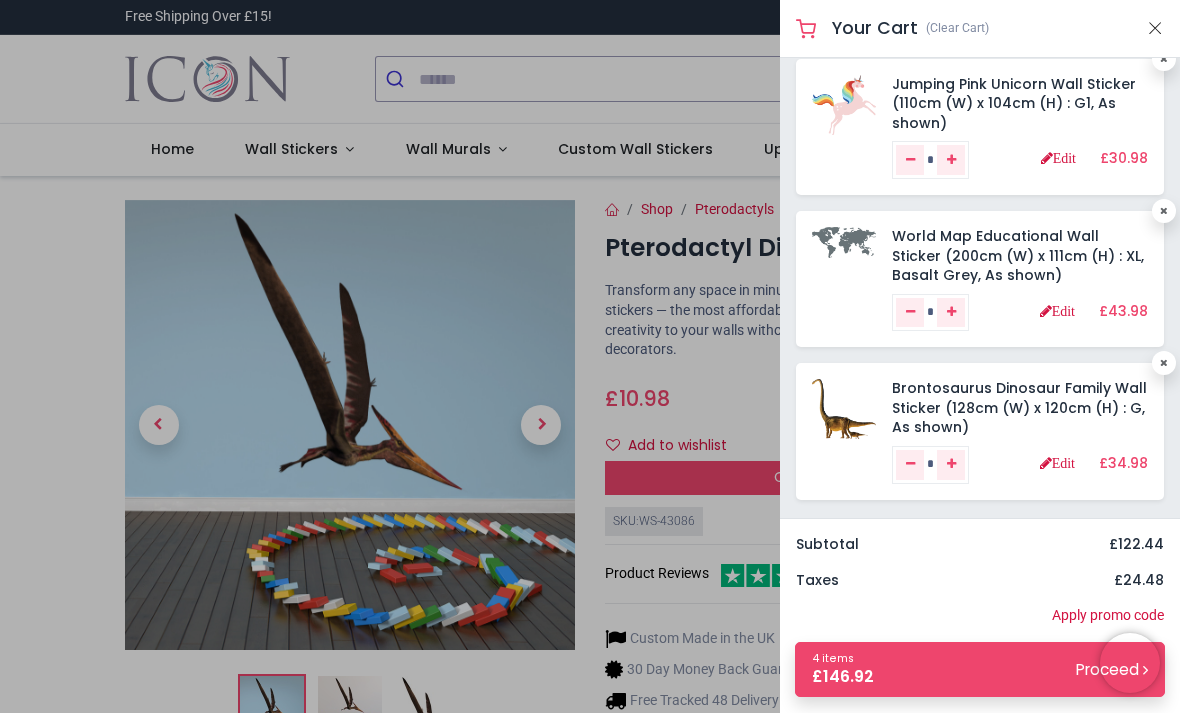 click at bounding box center [844, 409] 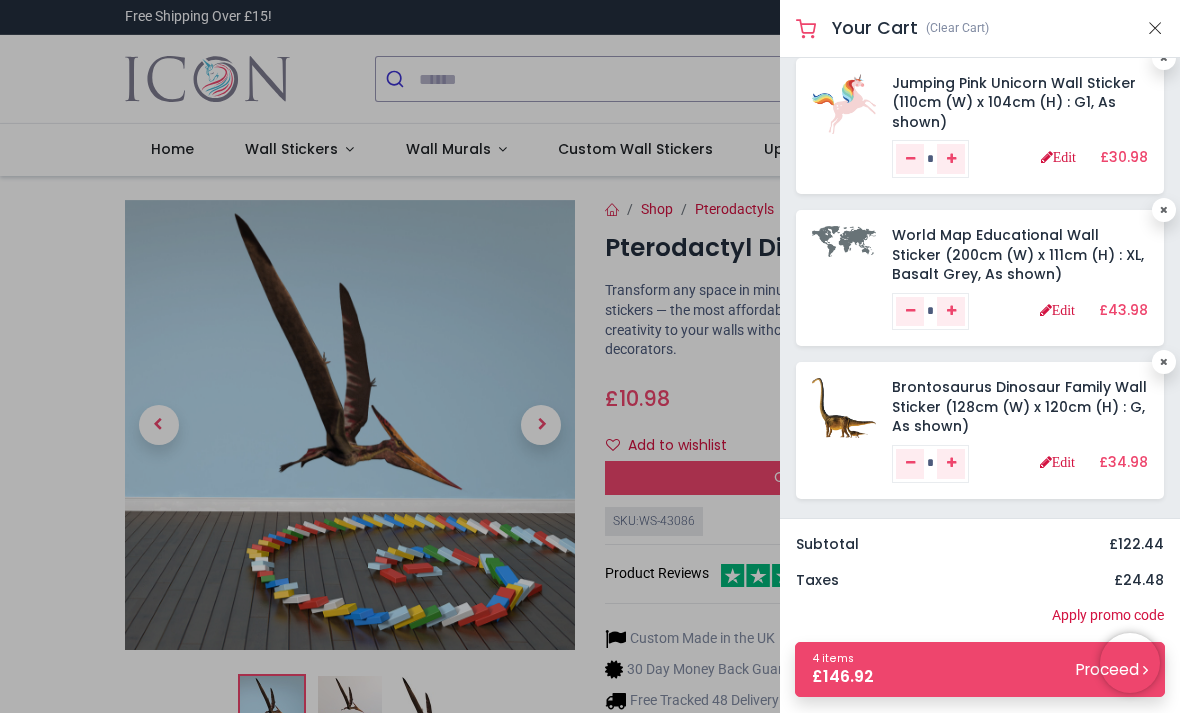 scroll, scrollTop: 168, scrollLeft: 0, axis: vertical 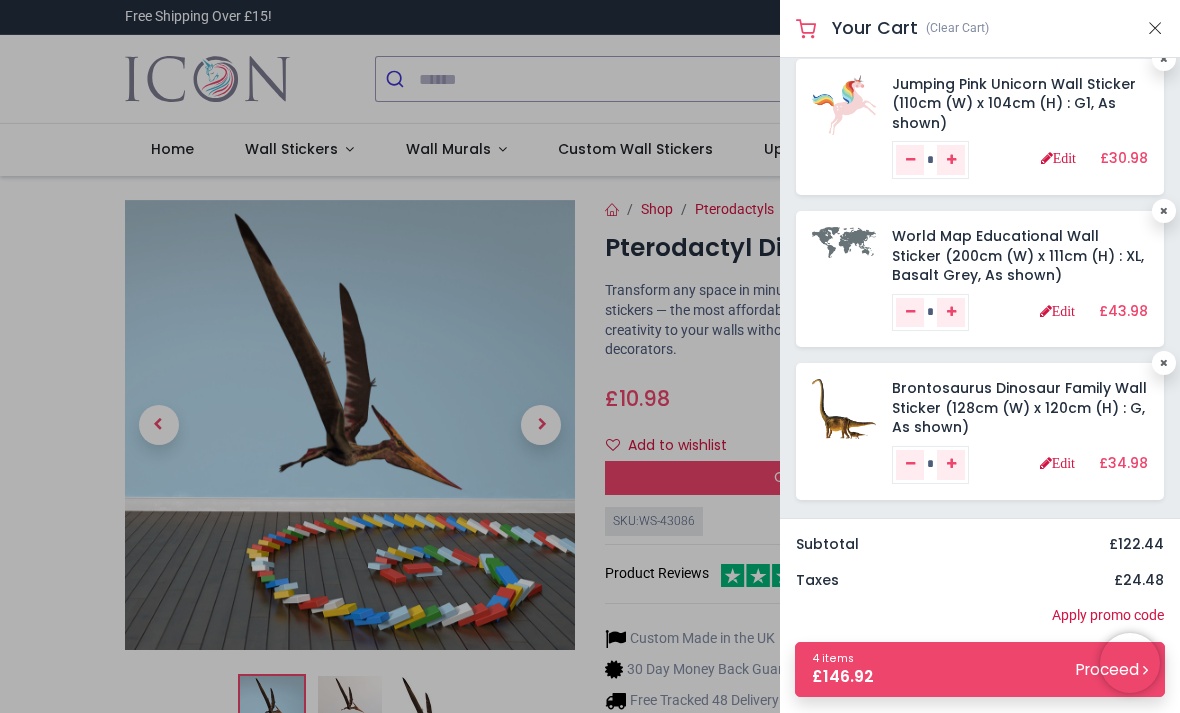 click at bounding box center [590, 356] 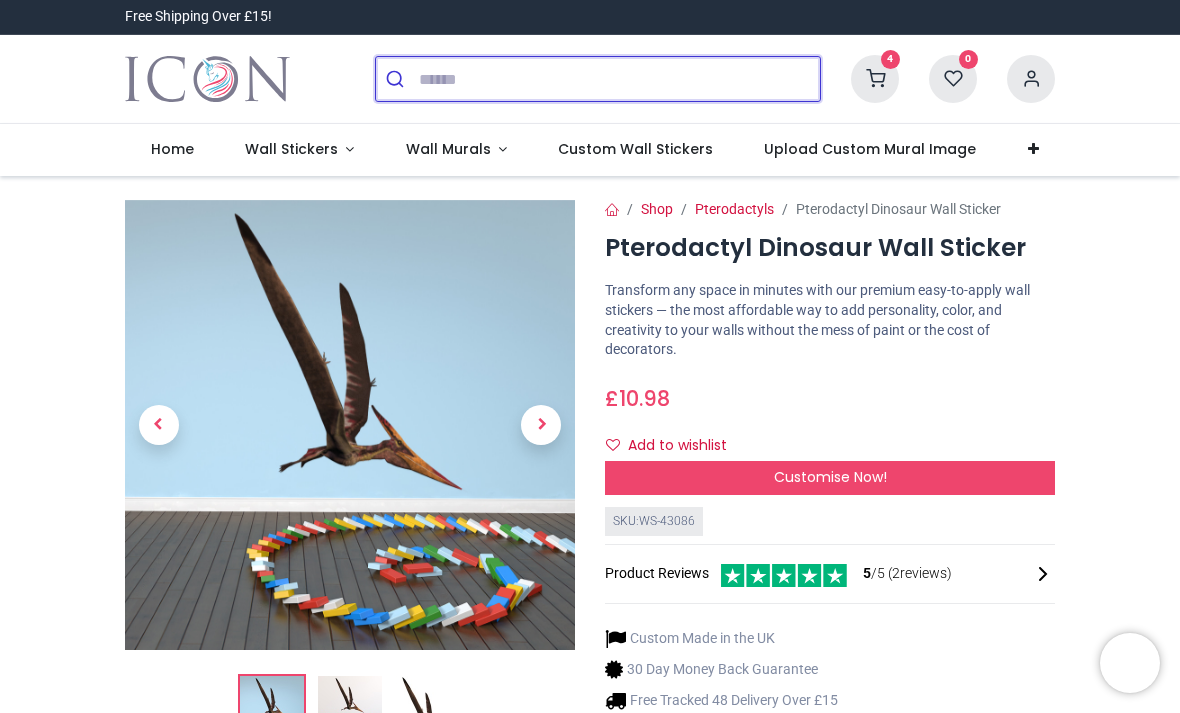 click at bounding box center [619, 79] 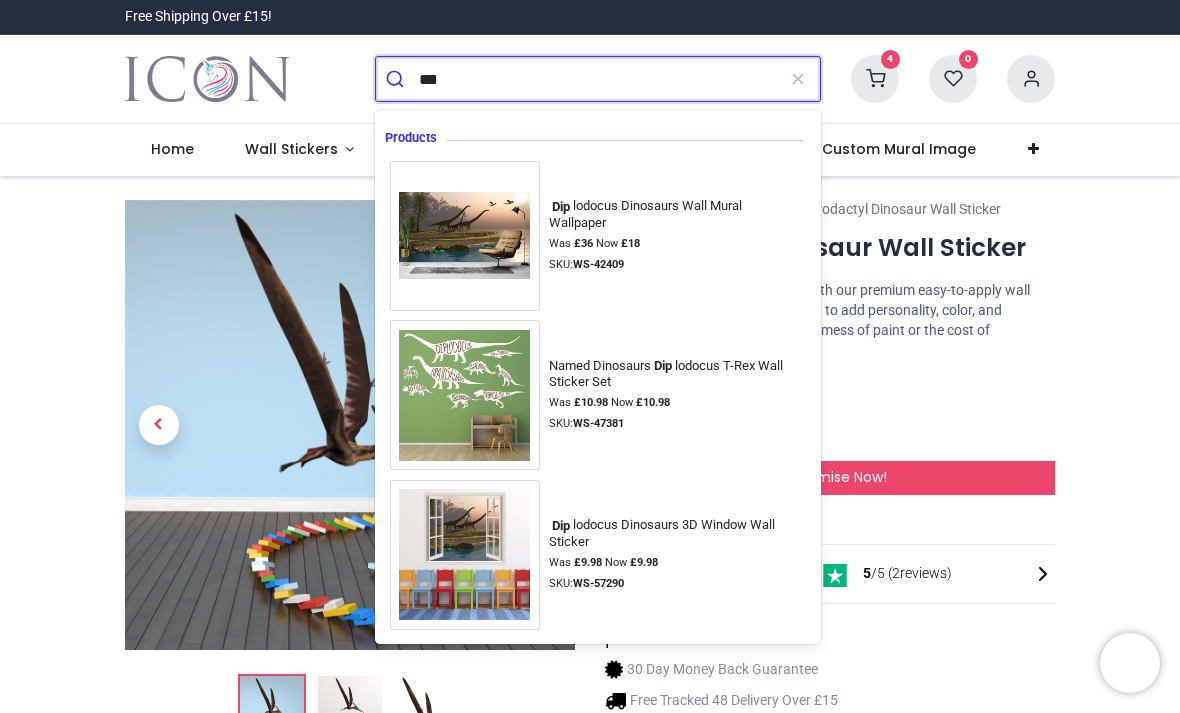 click on "***" at bounding box center (597, 79) 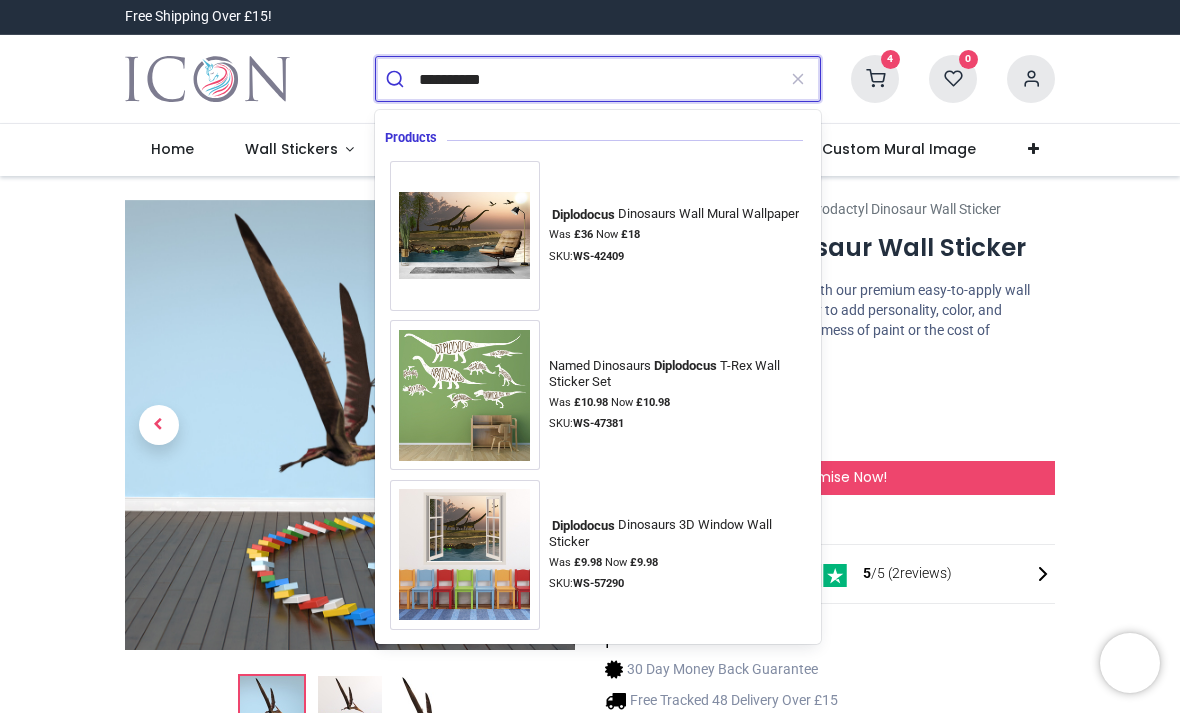 type on "**********" 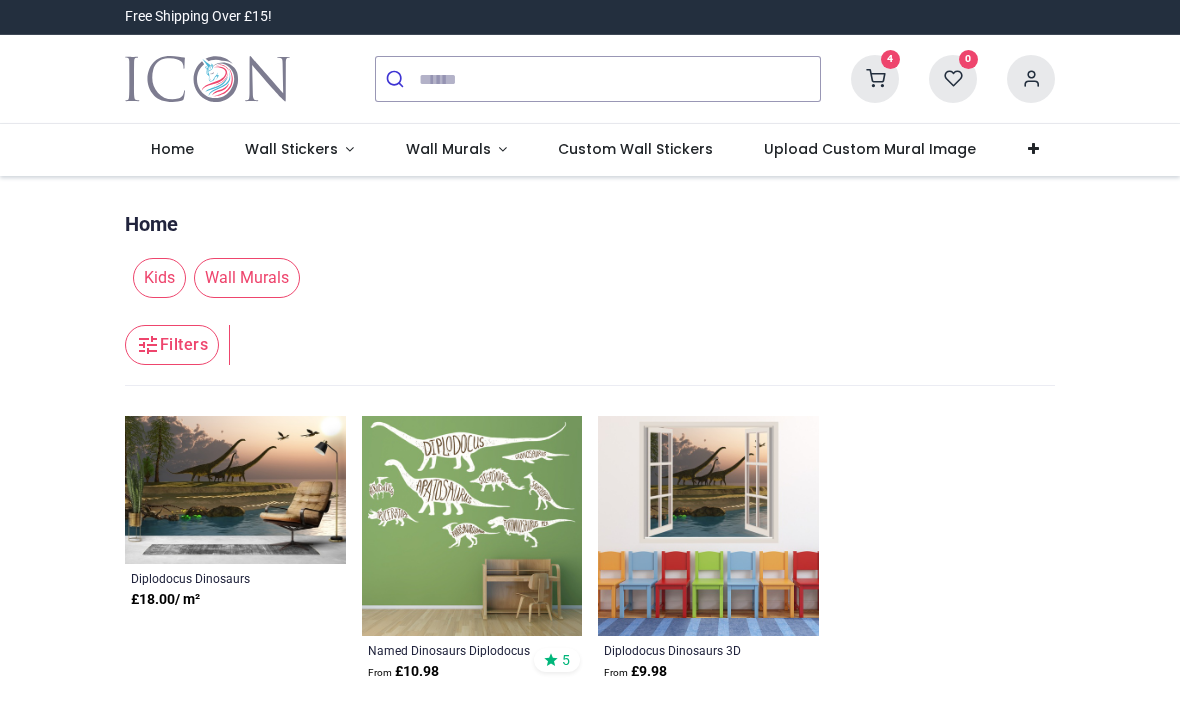 scroll, scrollTop: 0, scrollLeft: 0, axis: both 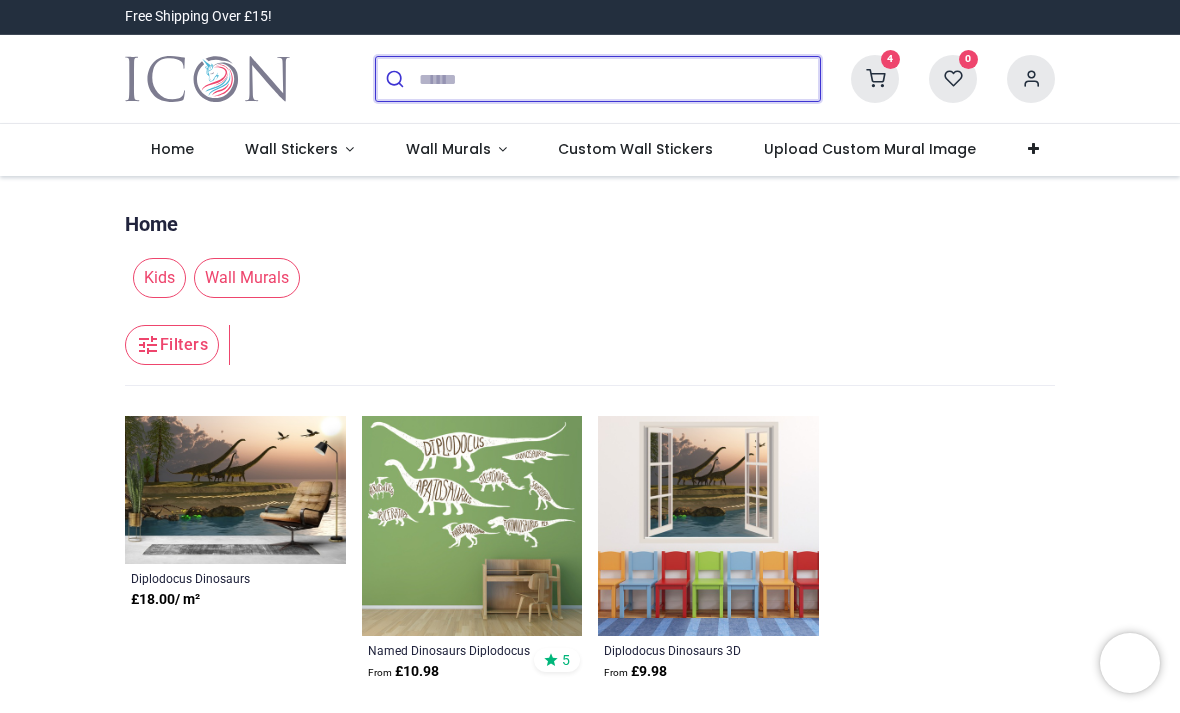 click at bounding box center [619, 79] 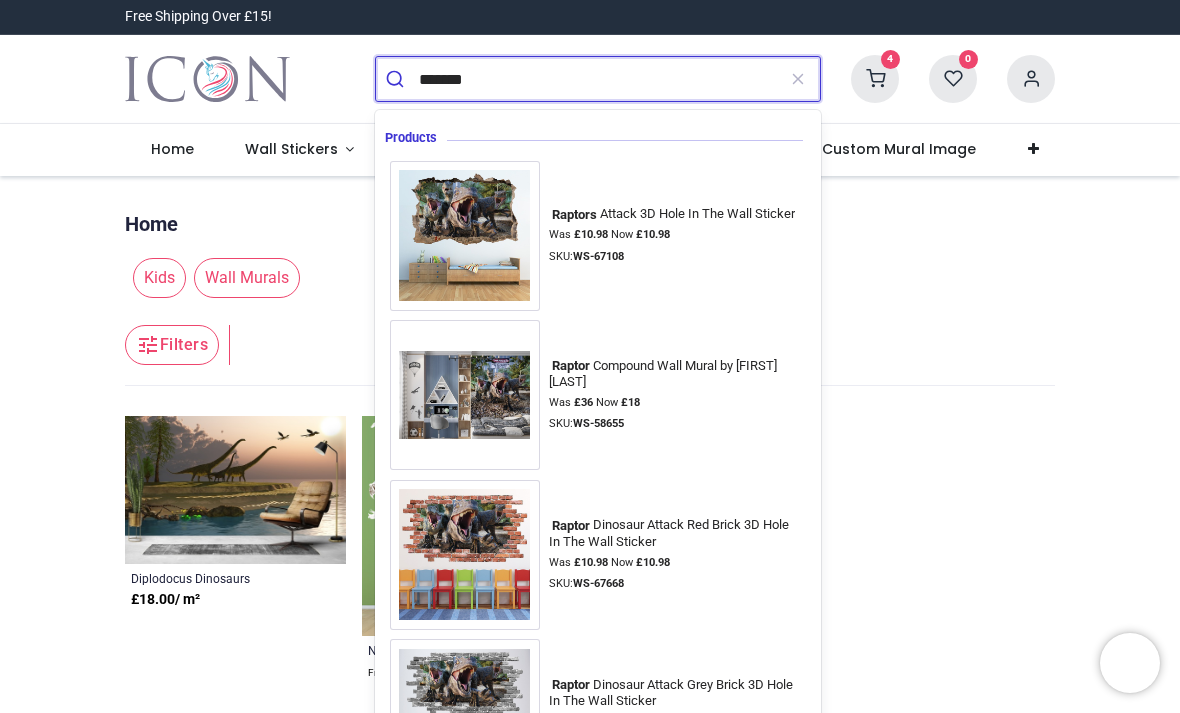 type on "*******" 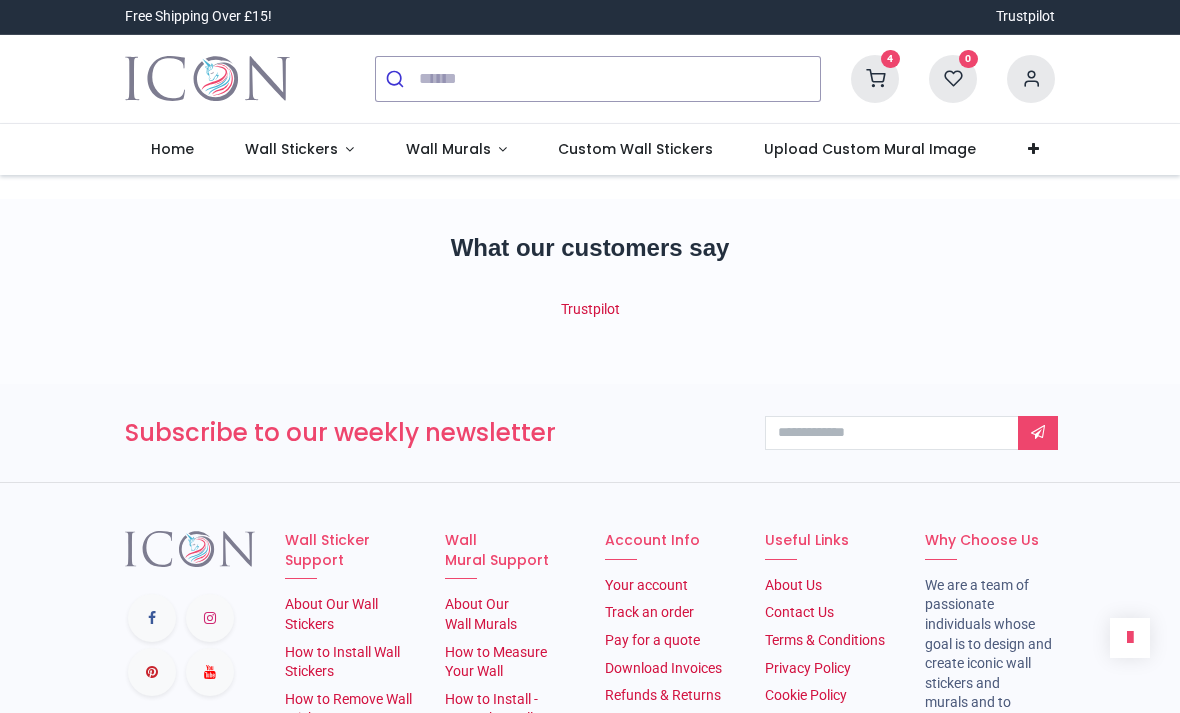 scroll, scrollTop: 0, scrollLeft: 0, axis: both 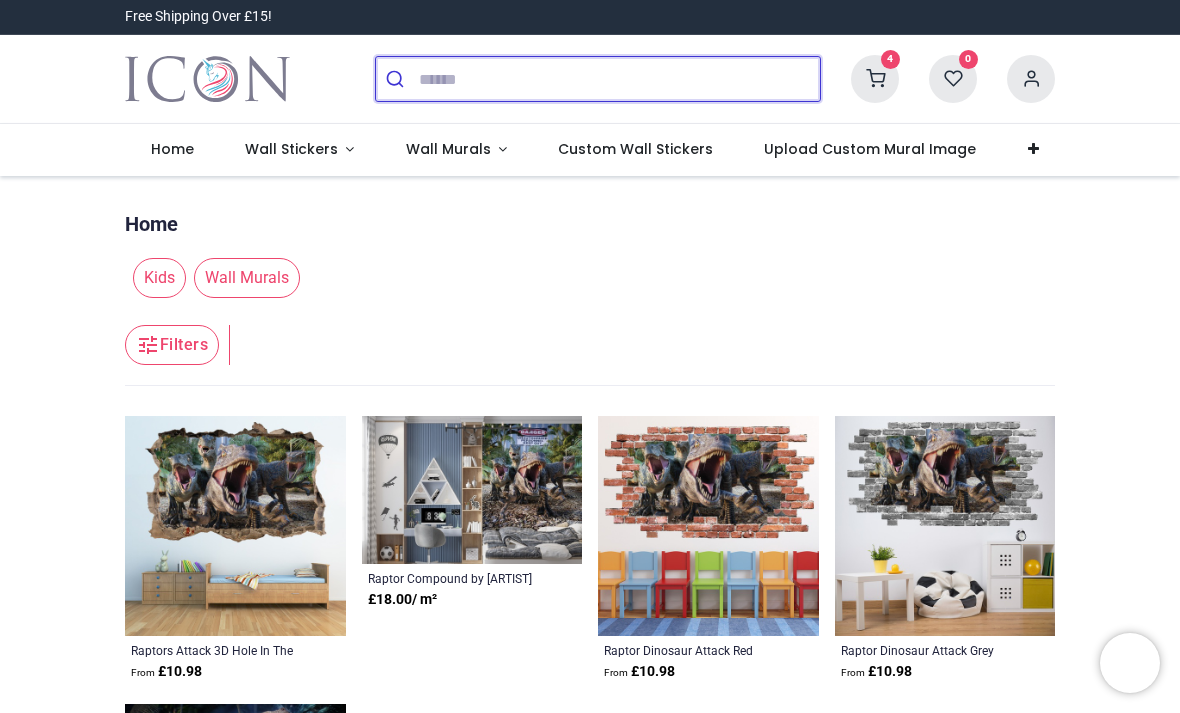 click at bounding box center [619, 79] 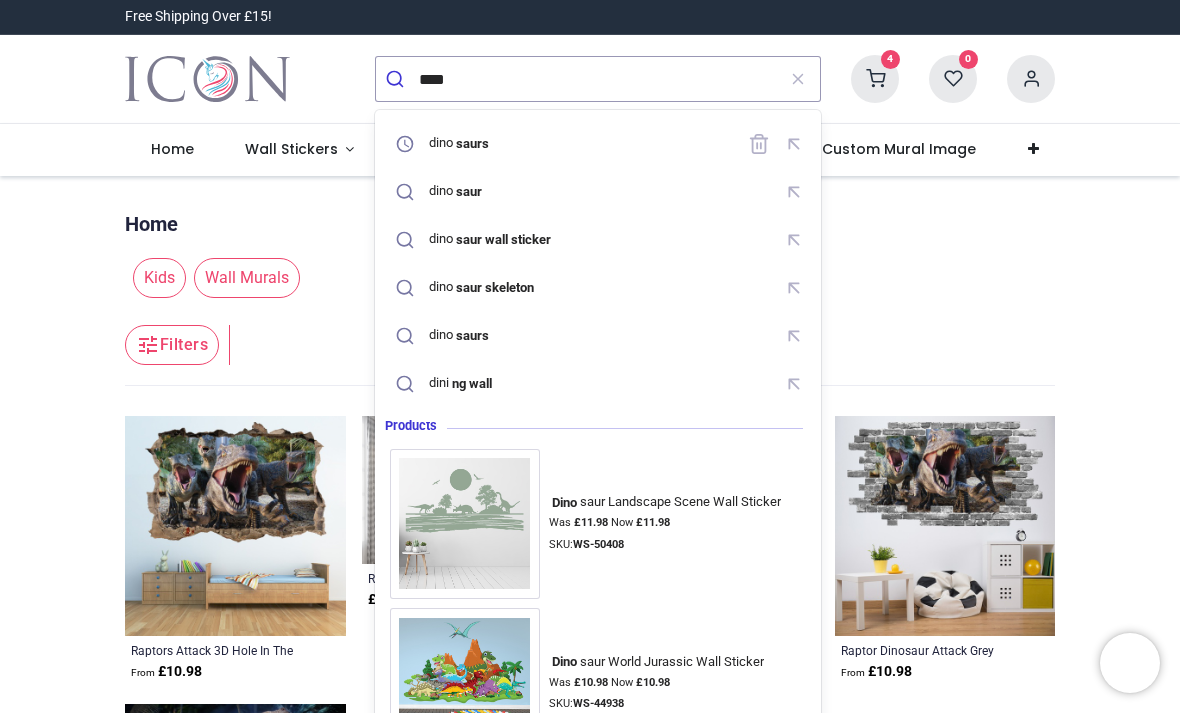 click on "saurs" at bounding box center [472, 143] 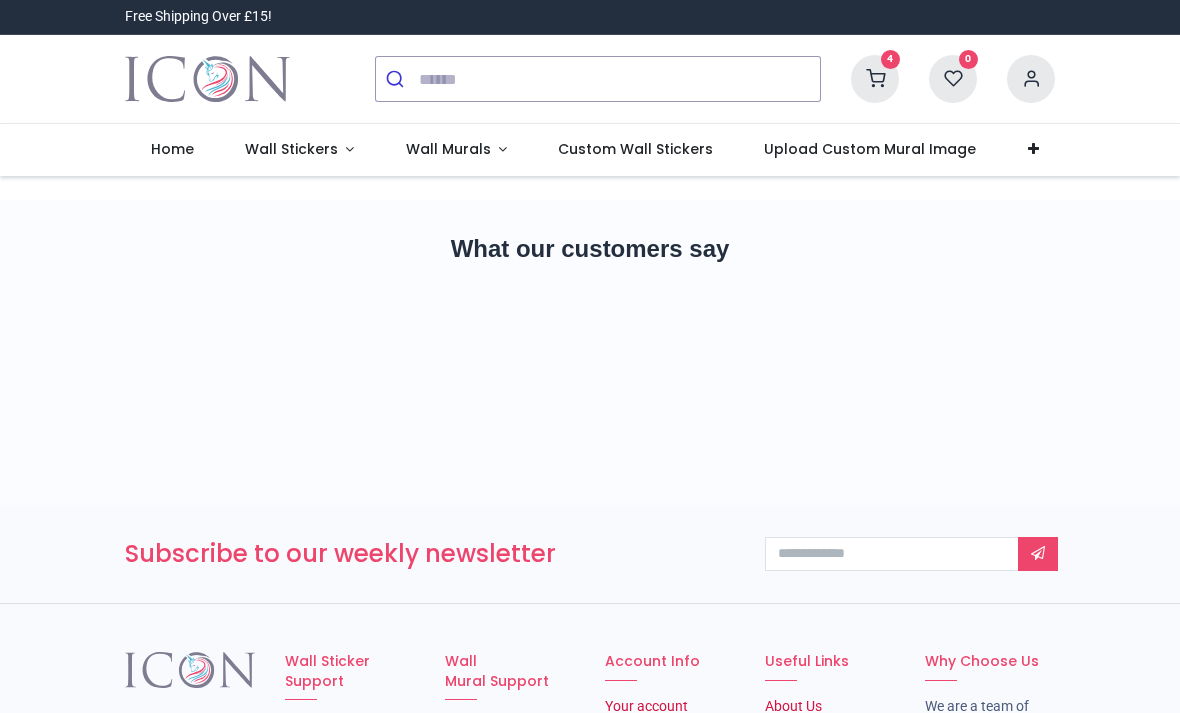 scroll, scrollTop: 0, scrollLeft: 0, axis: both 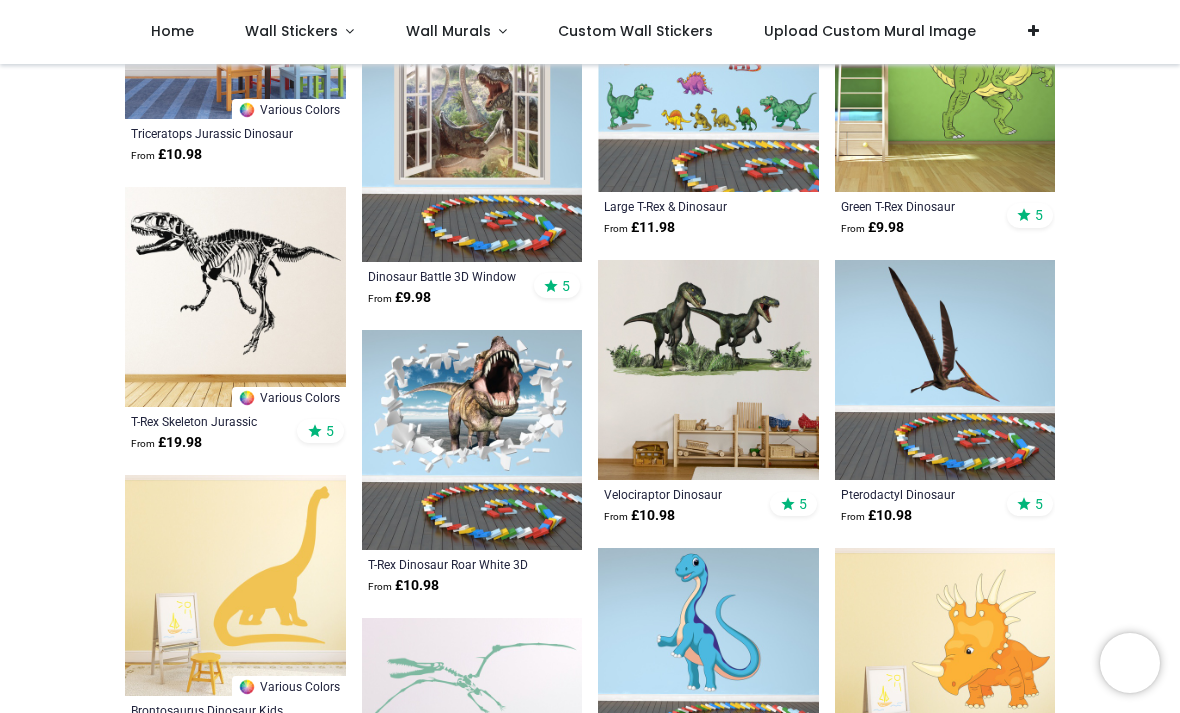click at bounding box center [708, 370] 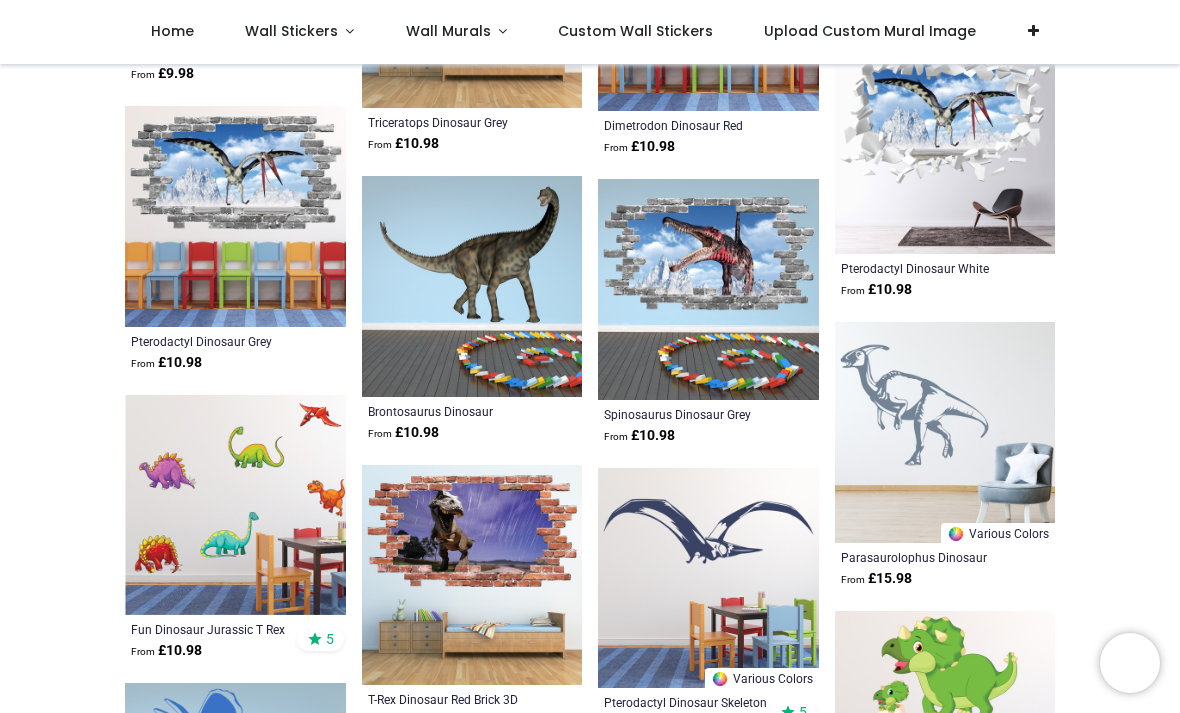 scroll, scrollTop: 5319, scrollLeft: 0, axis: vertical 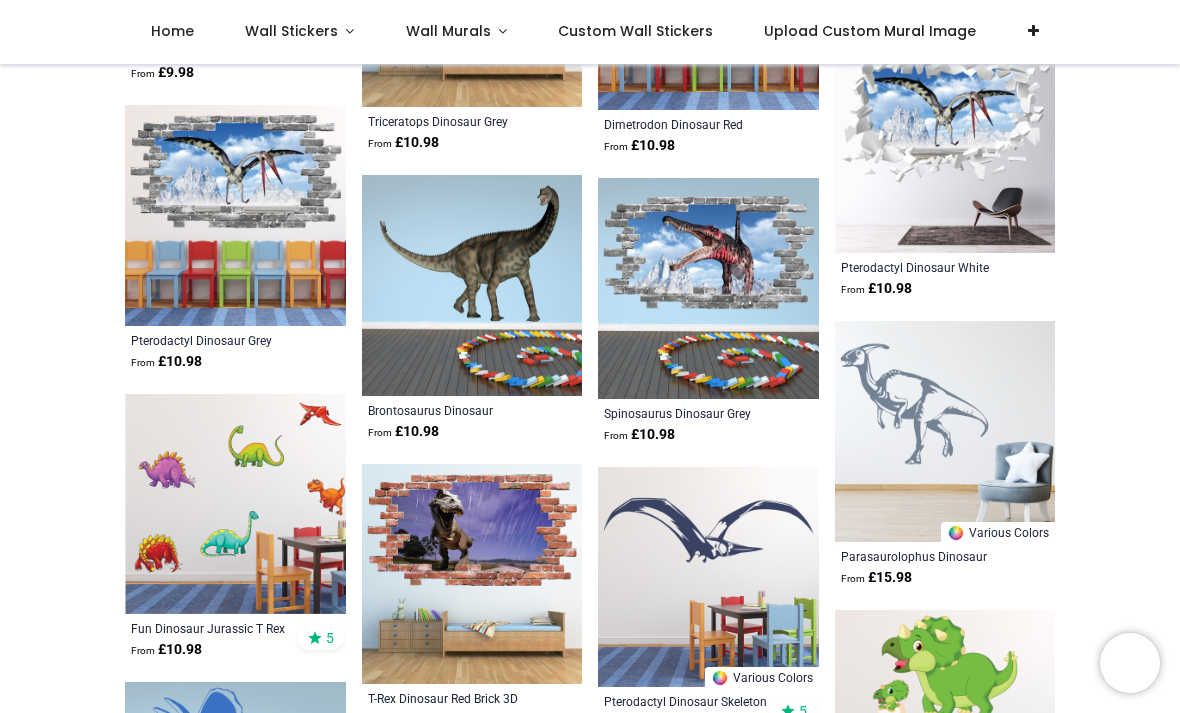 click at bounding box center [472, 285] 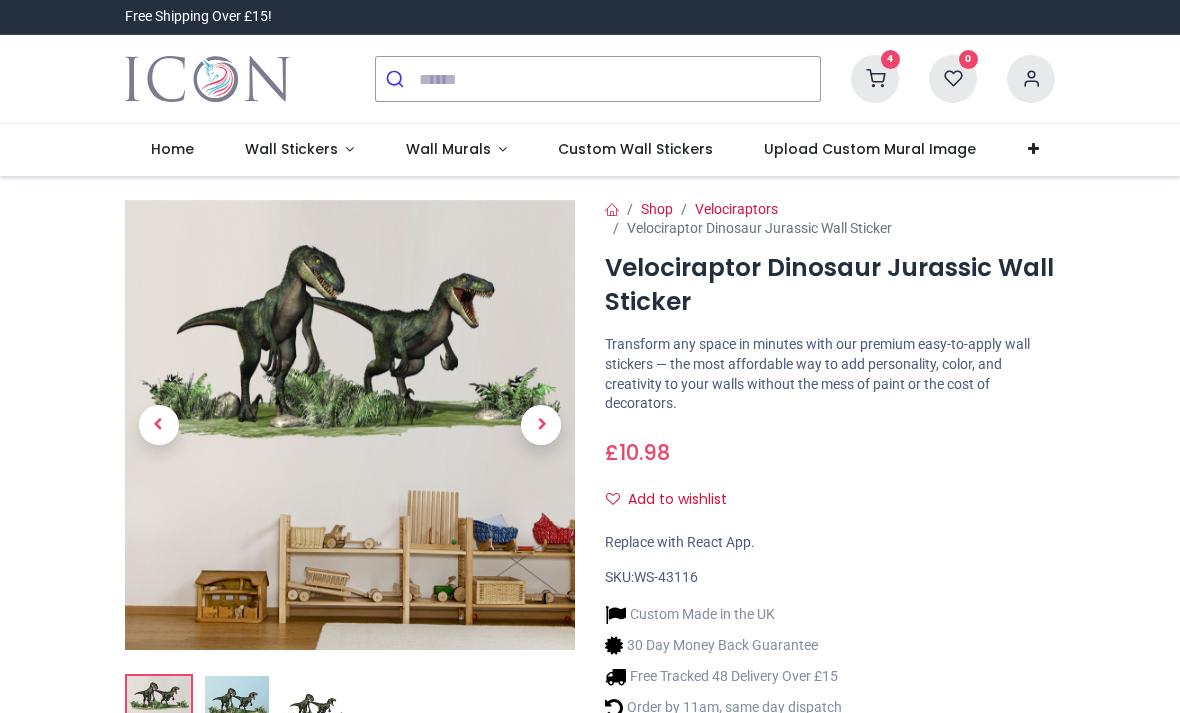 scroll, scrollTop: 0, scrollLeft: 0, axis: both 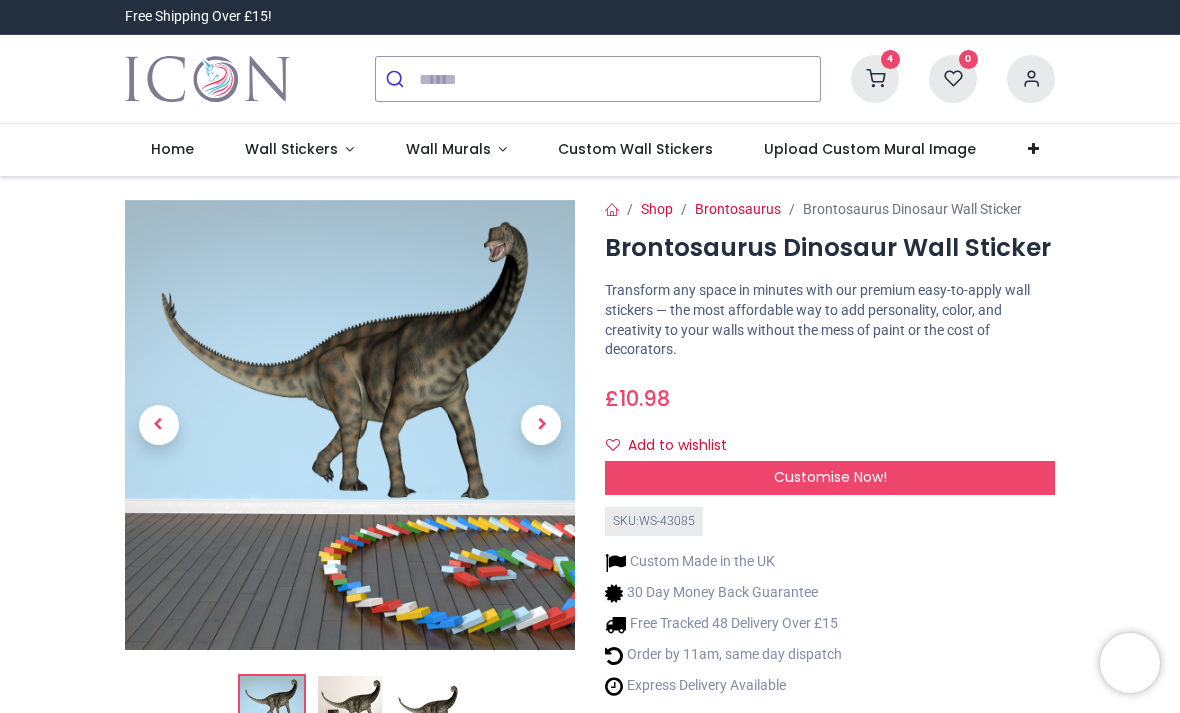 click on "Customise Now!" at bounding box center [830, 477] 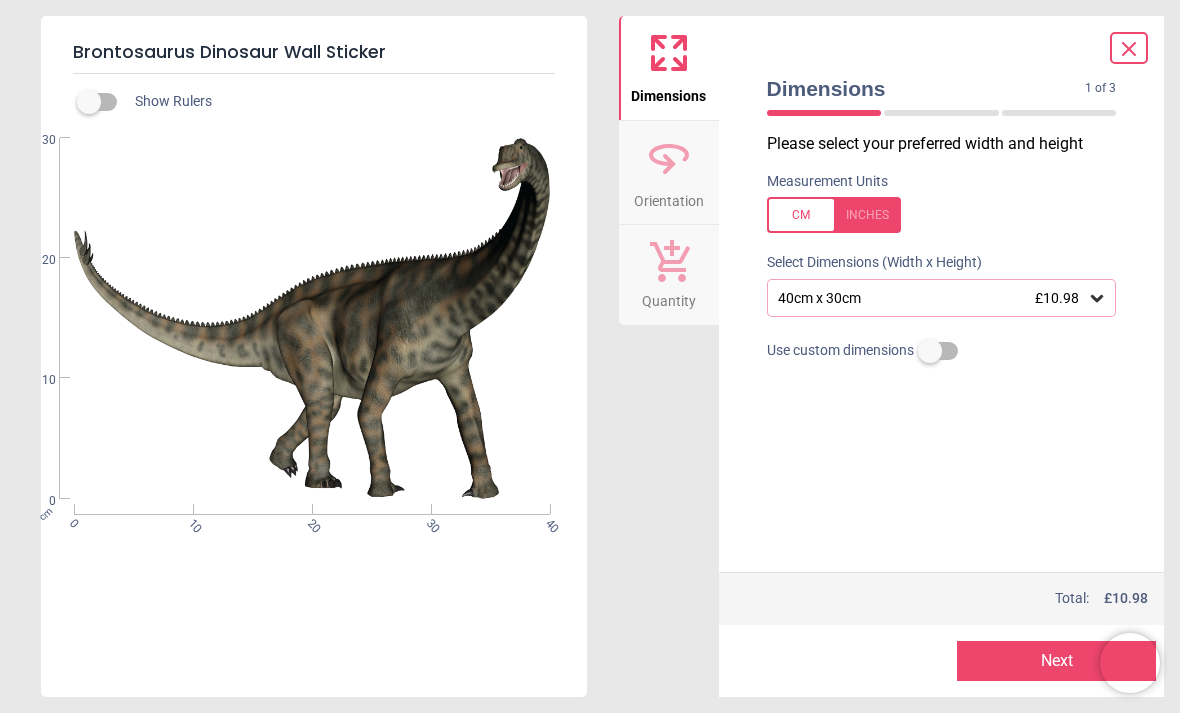 click 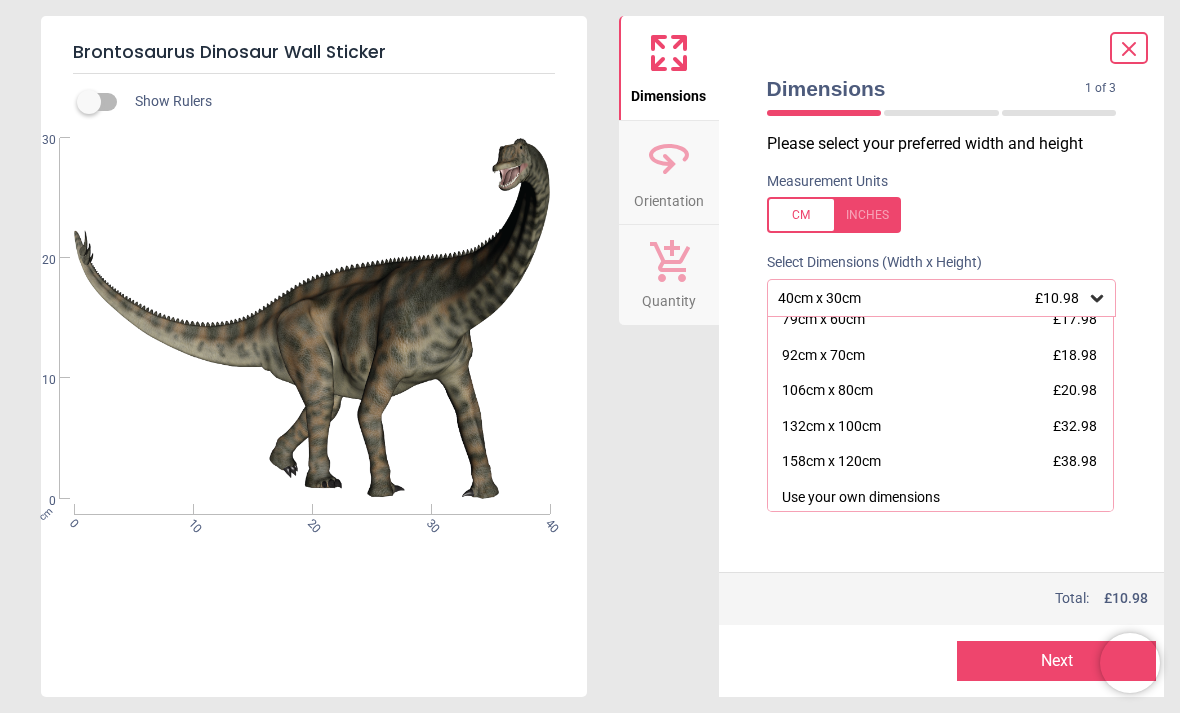 scroll, scrollTop: 121, scrollLeft: 0, axis: vertical 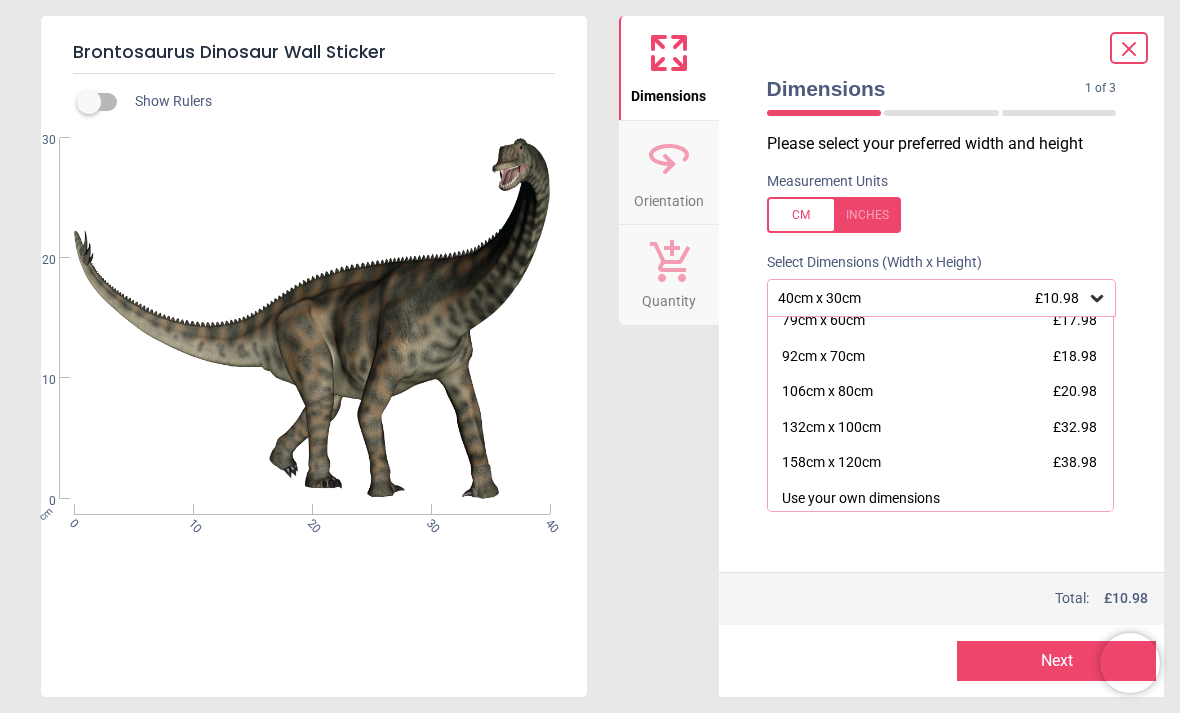 click on "158cm  x  120cm       £38.98" at bounding box center (941, 463) 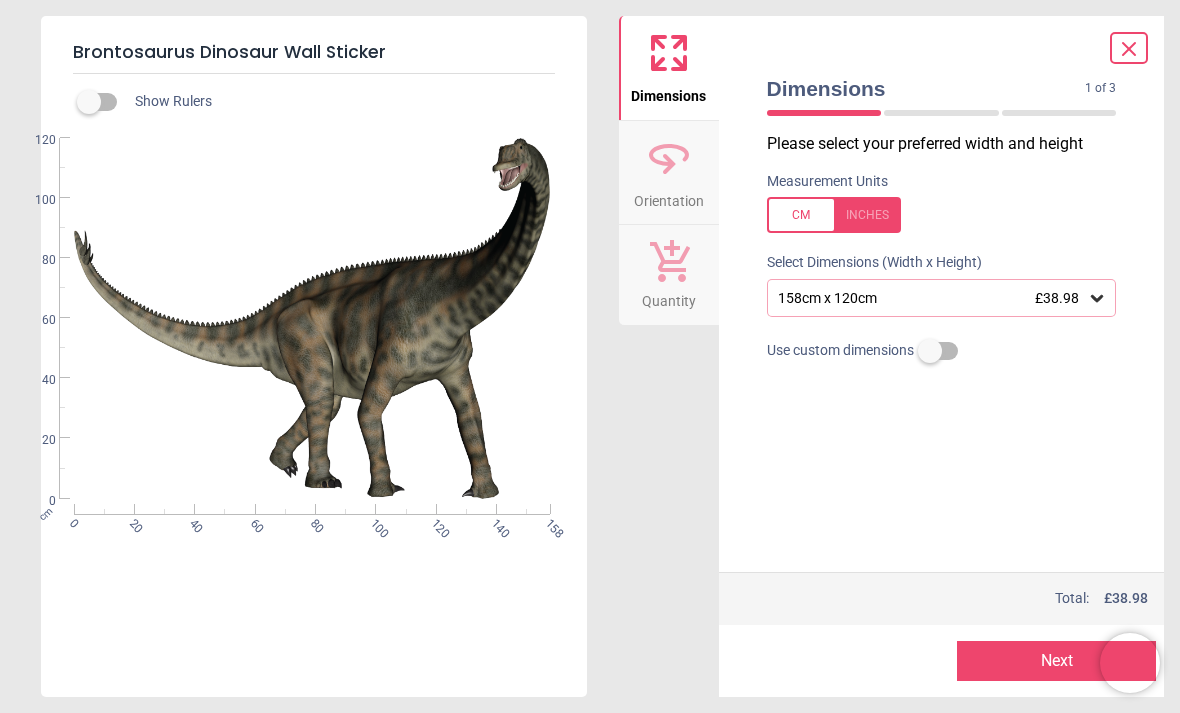 click on "Next" at bounding box center [1056, 661] 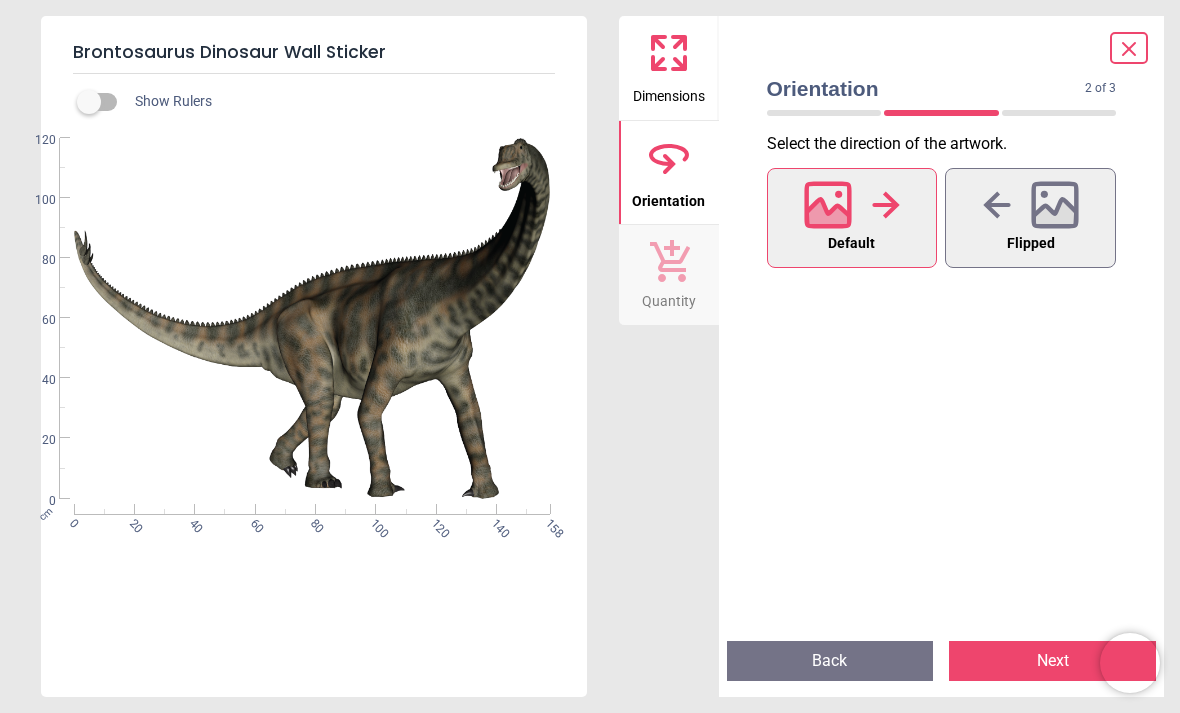 click on "Next" at bounding box center [1052, 661] 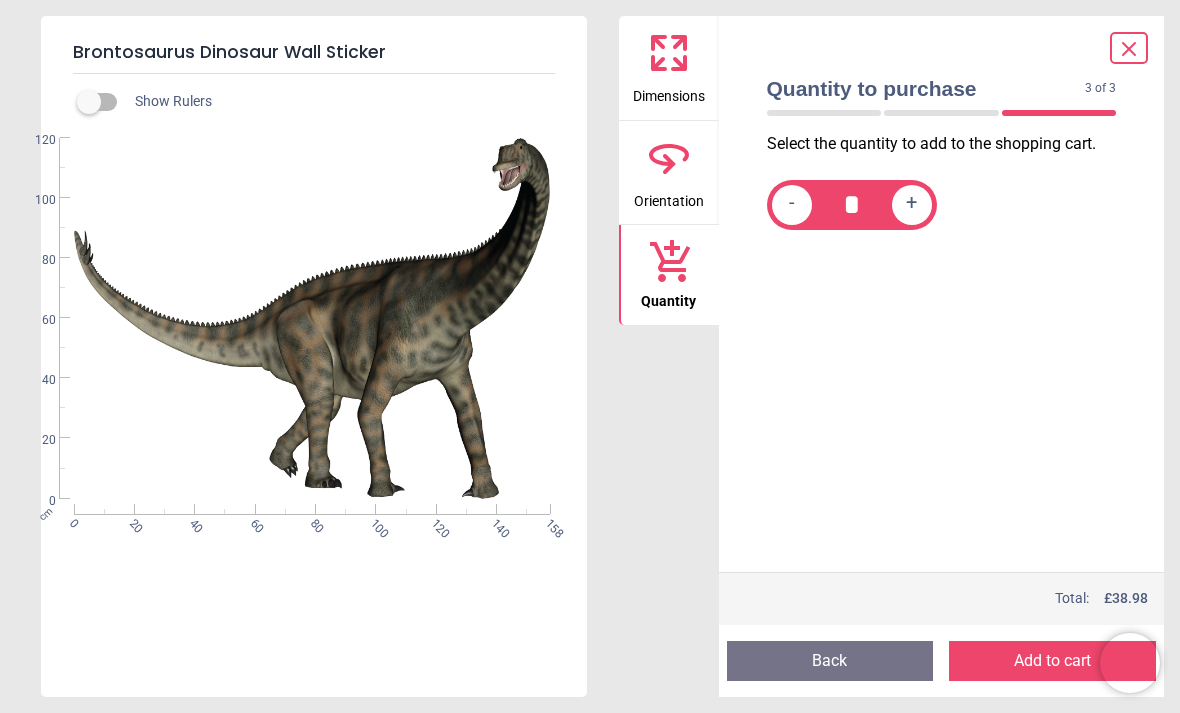 click on "Add to cart" at bounding box center [1052, 661] 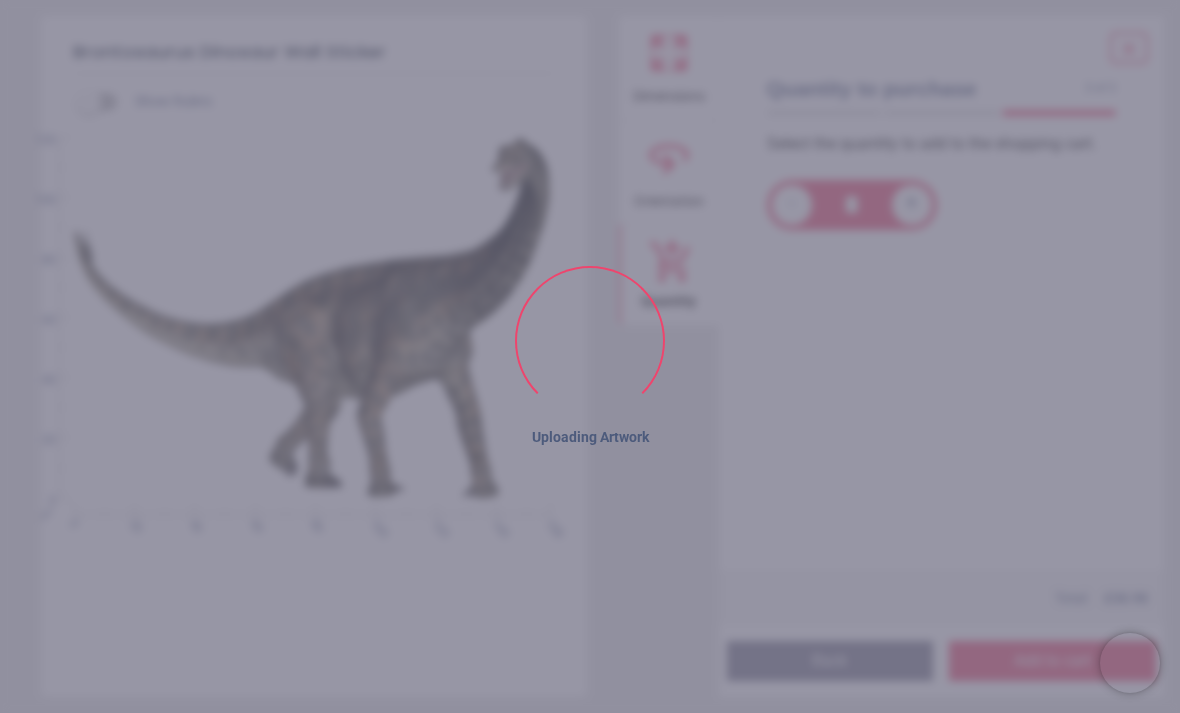 click on "Brontosaurus Dinosaur Wall Sticker     Show Rulers cm 0 20 40 60 80 100 120 140 158 0 20 40 60 80 100 120   Dimensions Orientation Quantity Quantity to purchase 3   of   3 3   of  4 Select the quantity to add to the shopping cart. - * + Price :  Total: £ 38.98   Preview Back Add to cart Next" at bounding box center (590, 356) 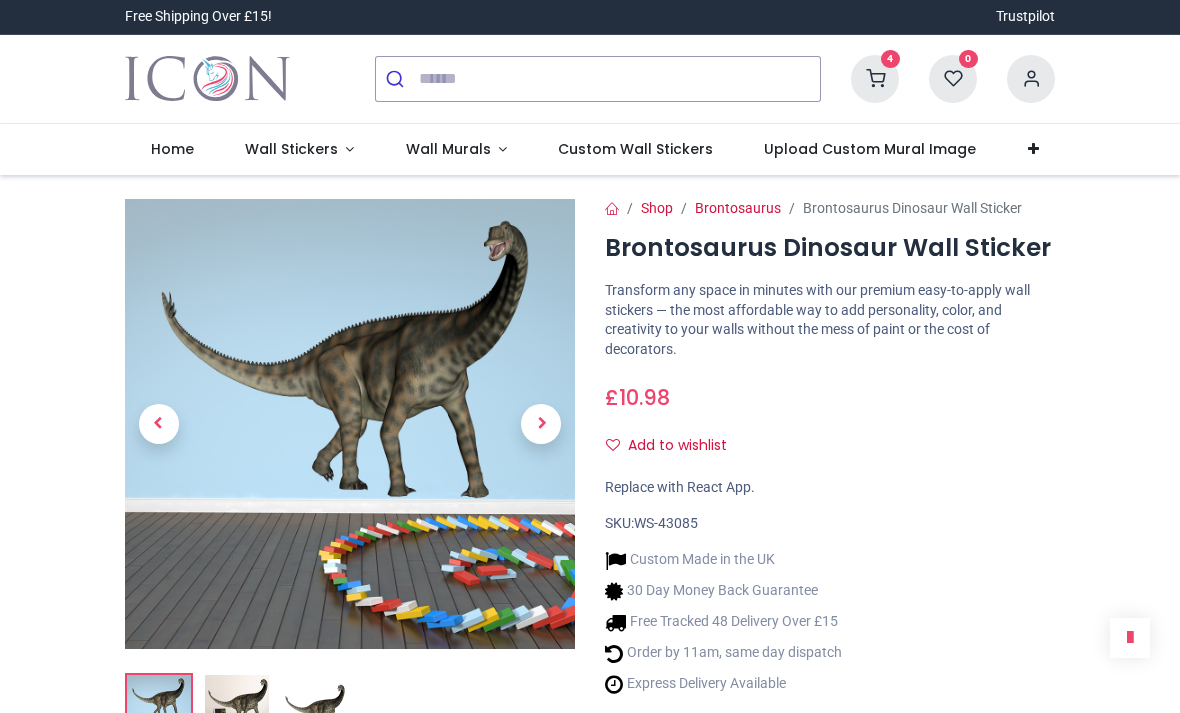 scroll, scrollTop: 0, scrollLeft: 0, axis: both 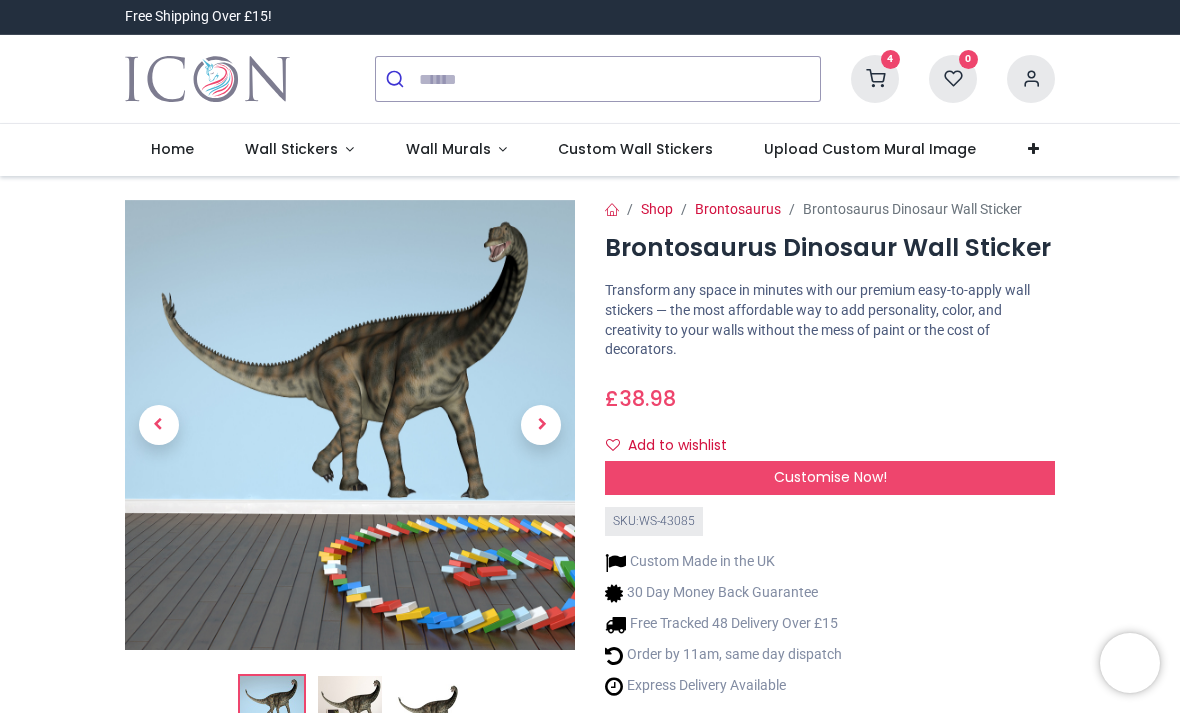 click on "Customise Now!" at bounding box center [830, 478] 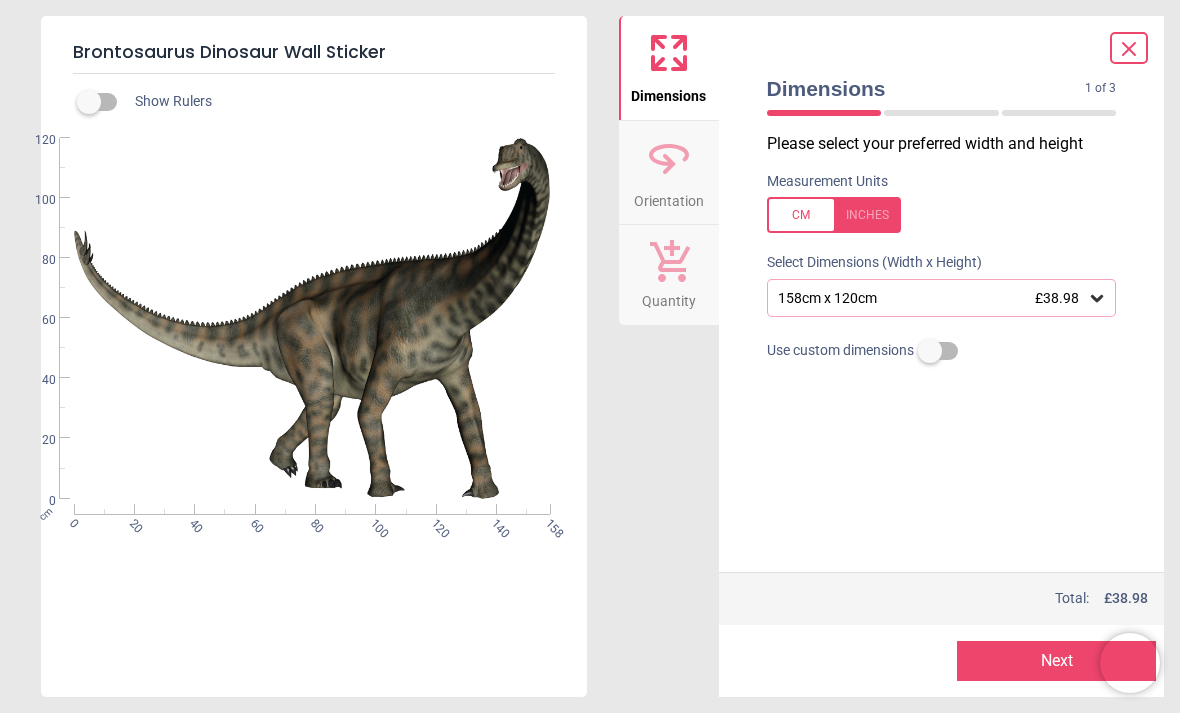 click on "Next" at bounding box center [1056, 661] 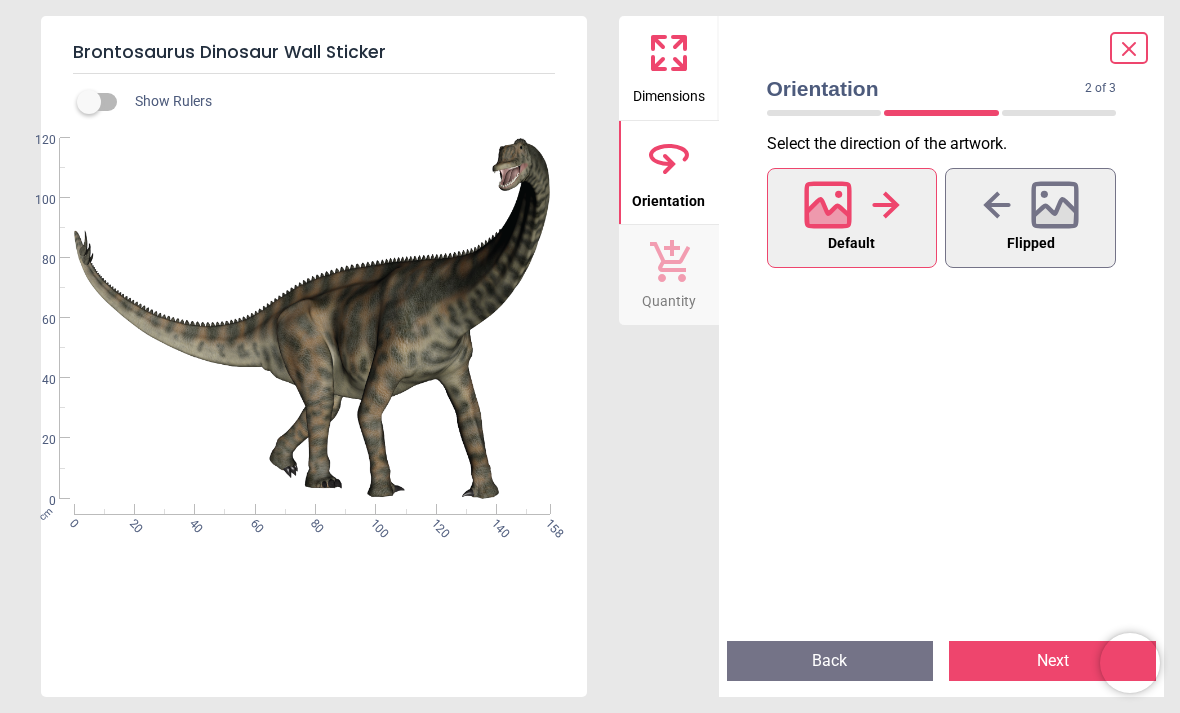 click on "Next" at bounding box center (1052, 661) 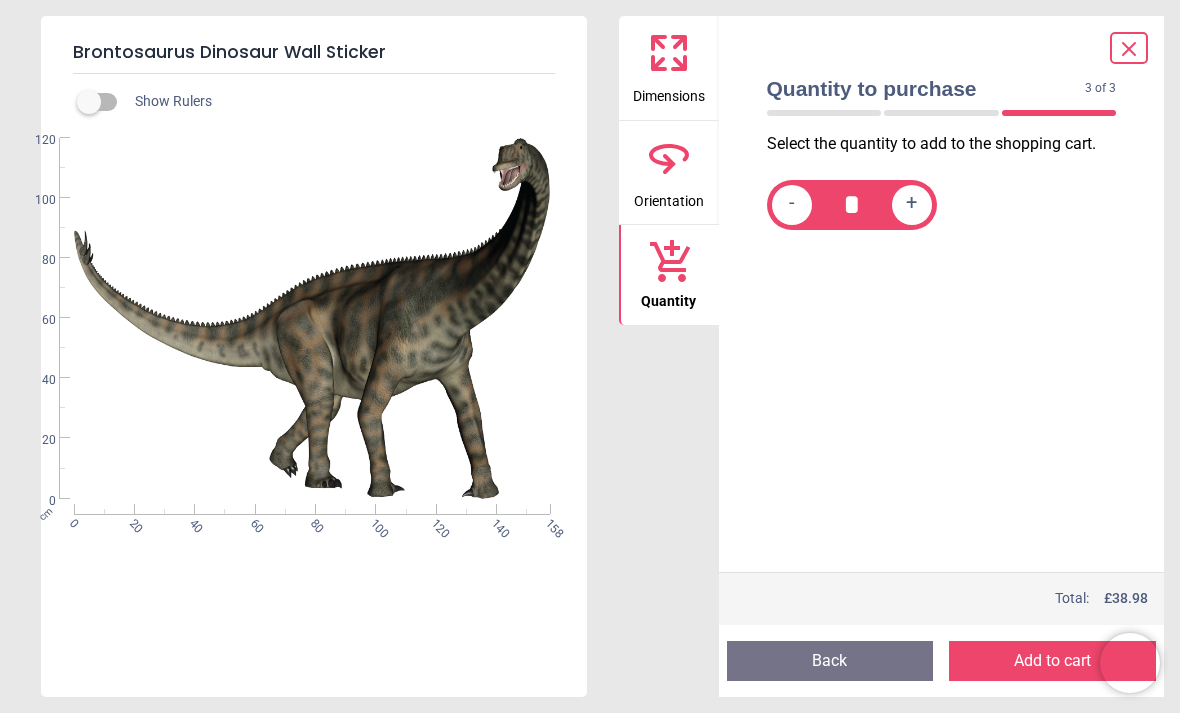 click on "Add to cart" at bounding box center (1052, 661) 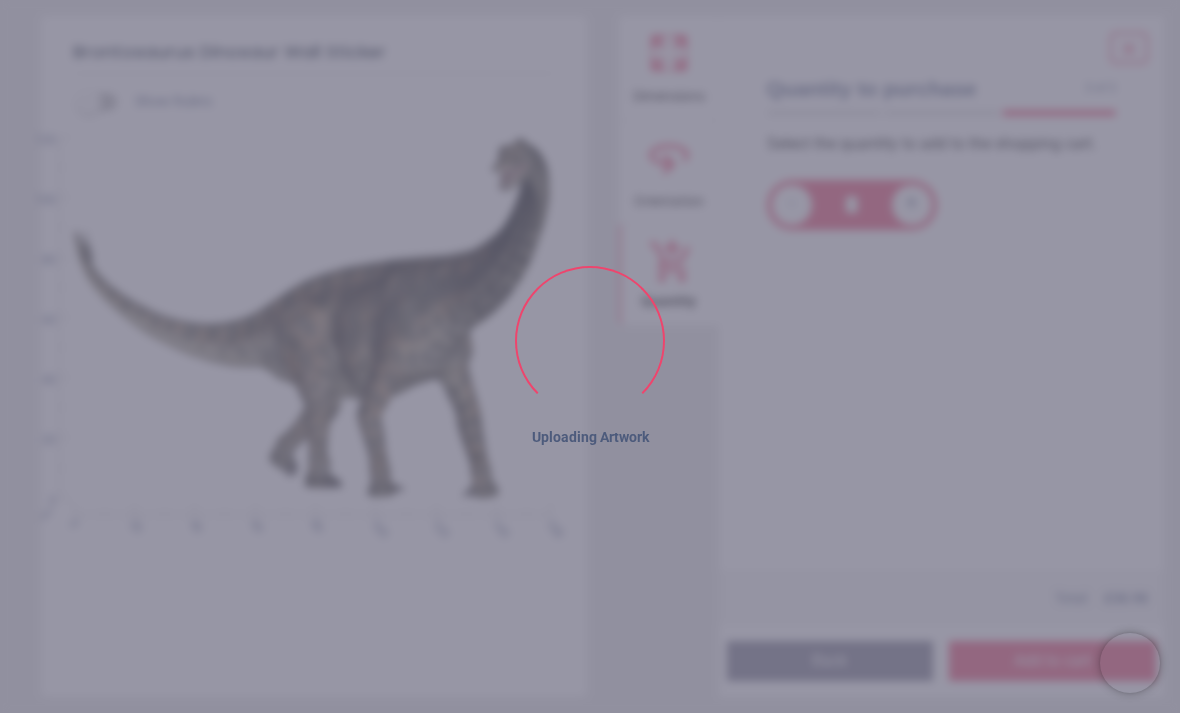 click on "Price :  Total: £ 38.98" at bounding box center [942, 598] 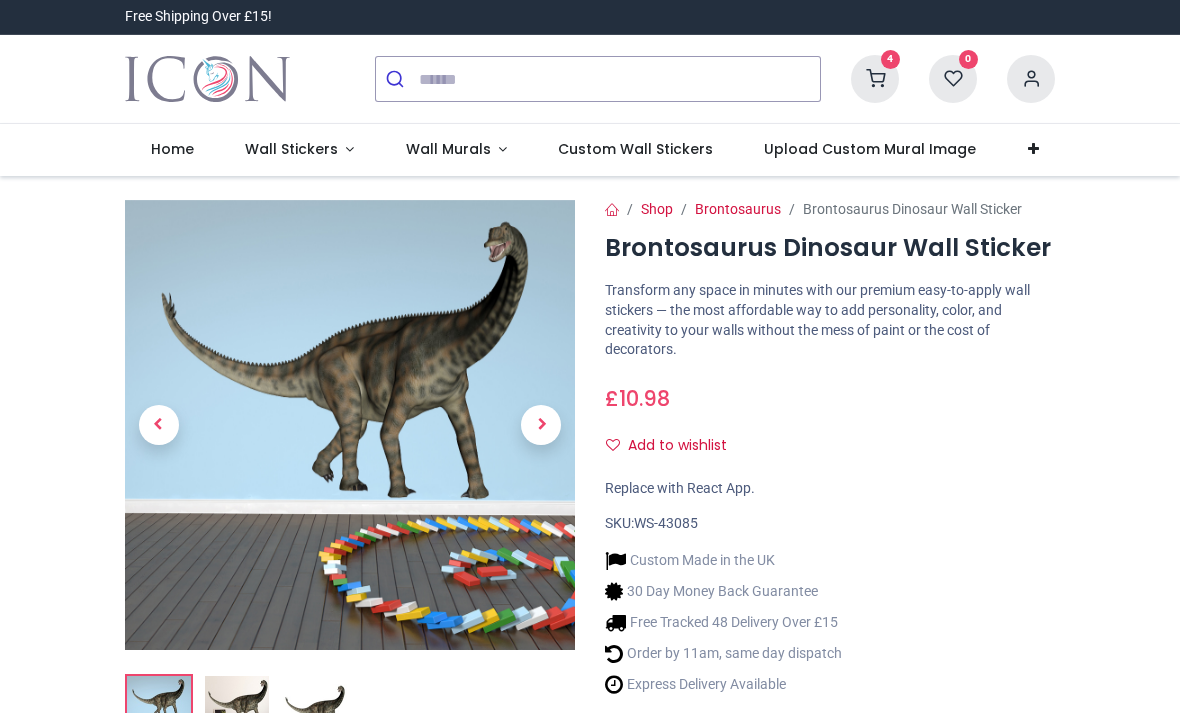 scroll, scrollTop: 0, scrollLeft: 0, axis: both 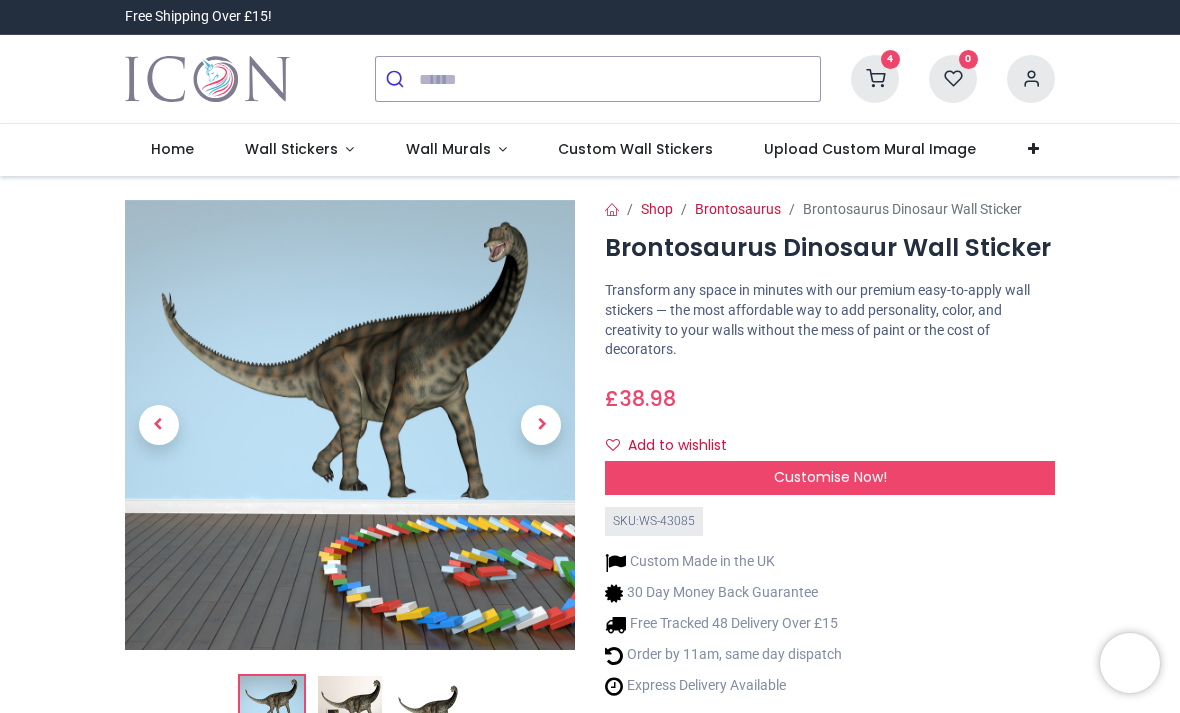 click at bounding box center (875, 79) 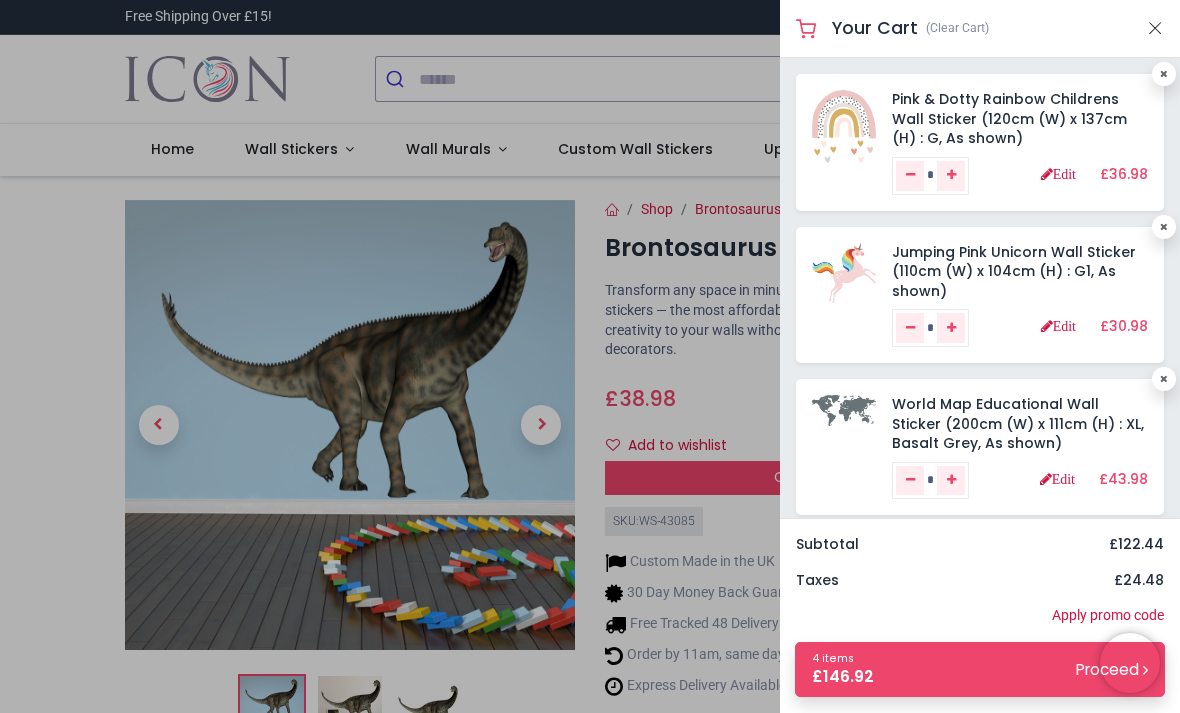 scroll, scrollTop: 0, scrollLeft: 0, axis: both 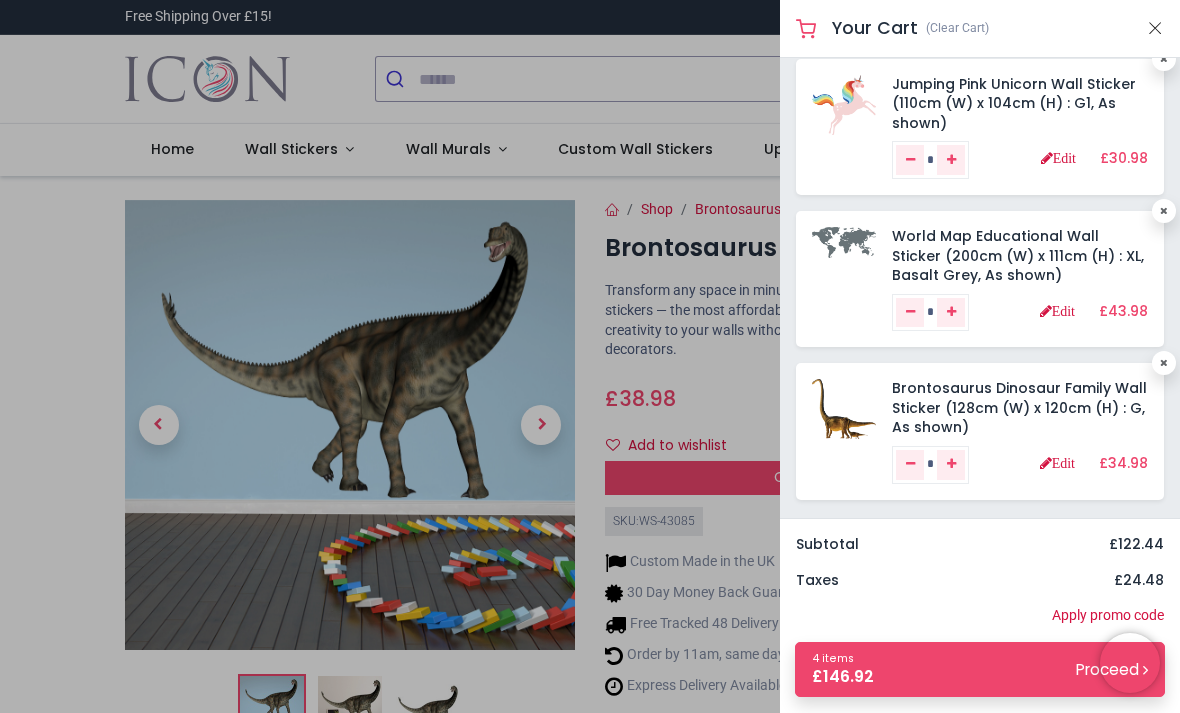 click on "4 items
£  146.92
Proceed" at bounding box center [980, 669] 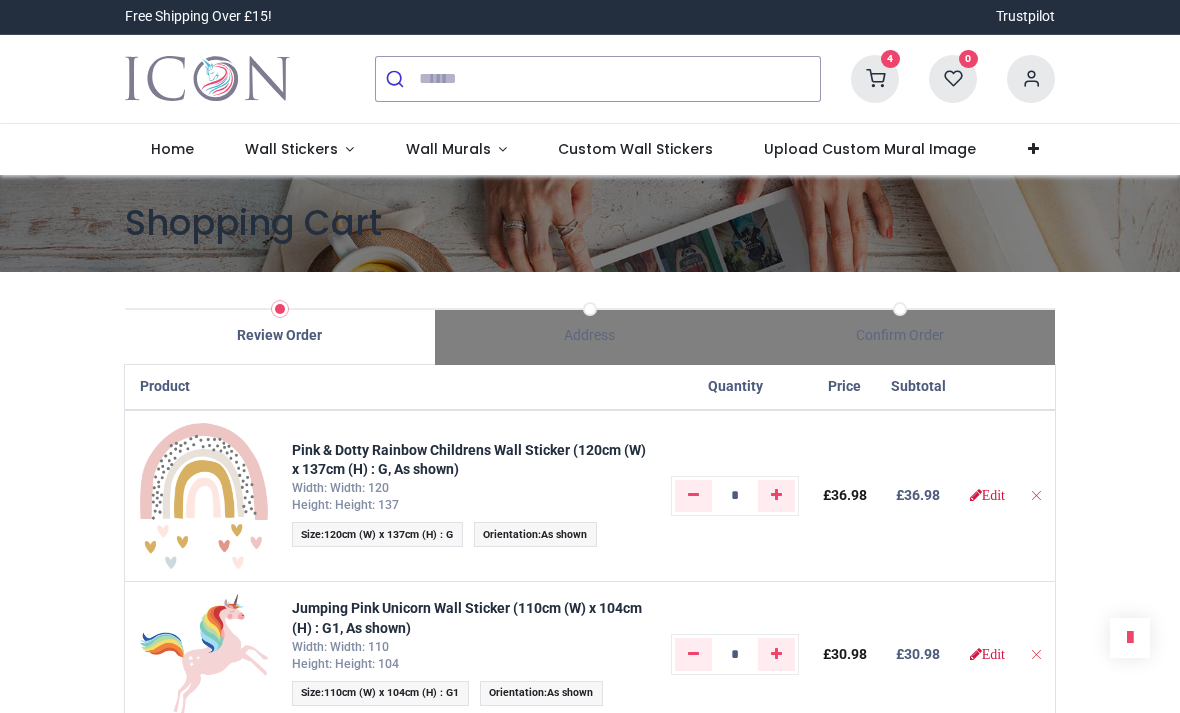scroll, scrollTop: 0, scrollLeft: 0, axis: both 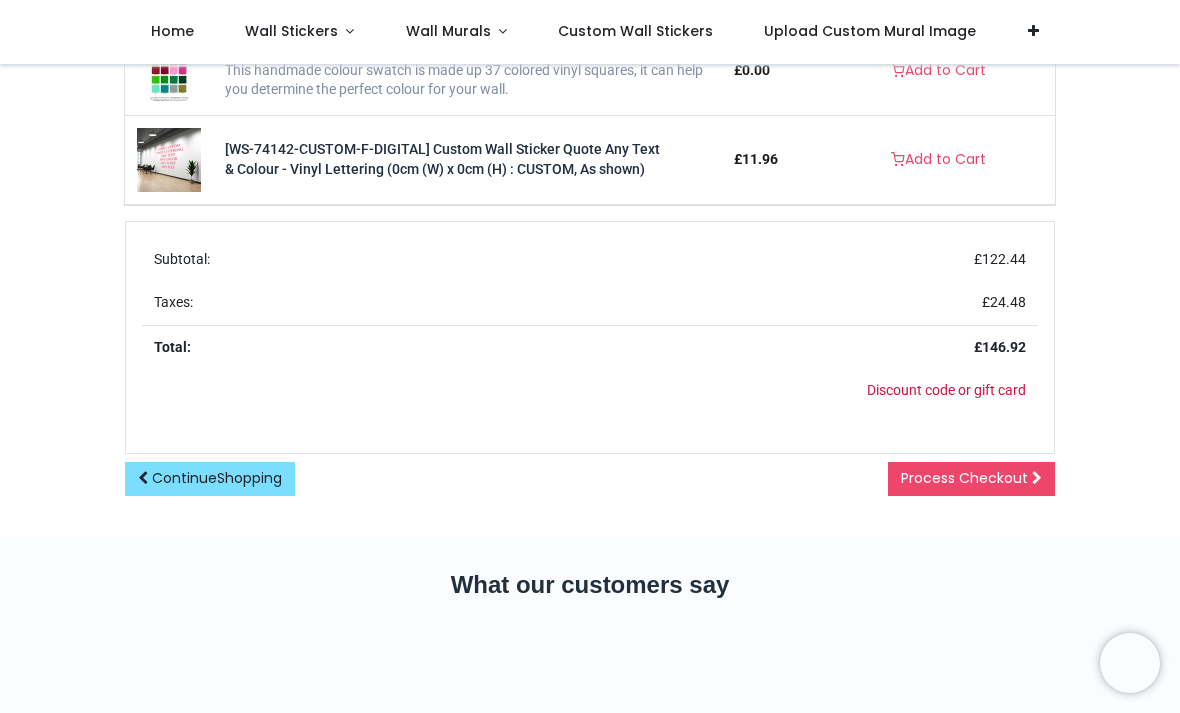 click on "Process Checkout" at bounding box center (964, 478) 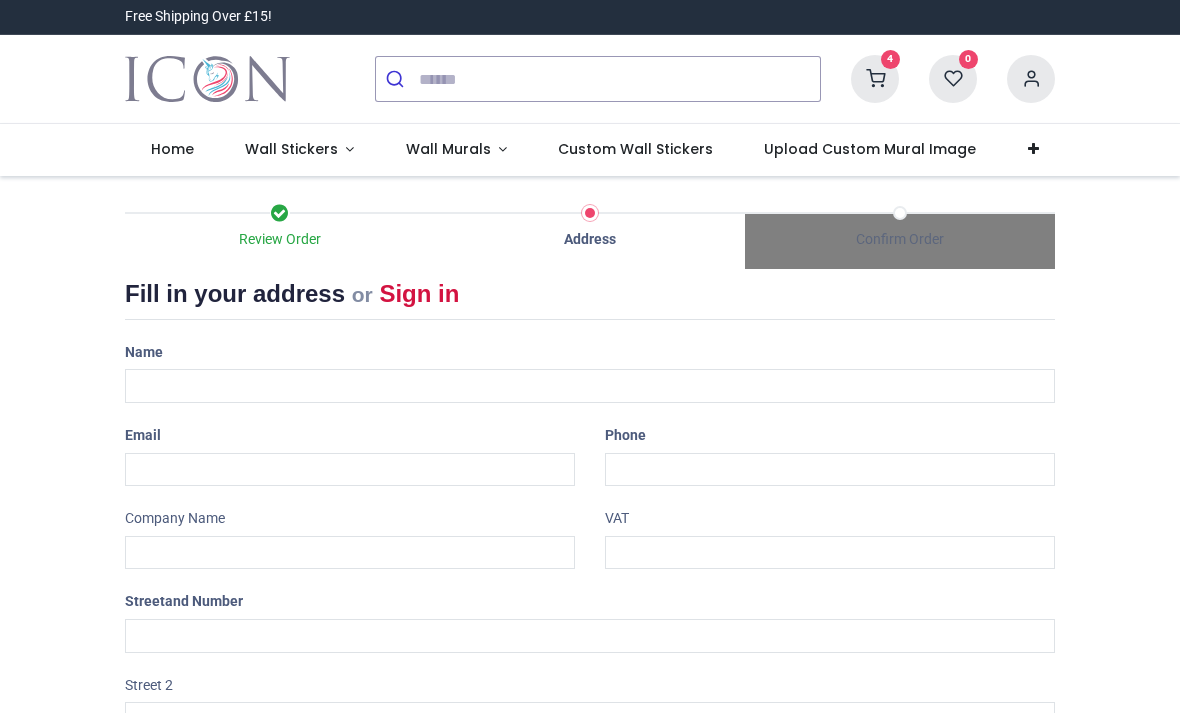 select on "***" 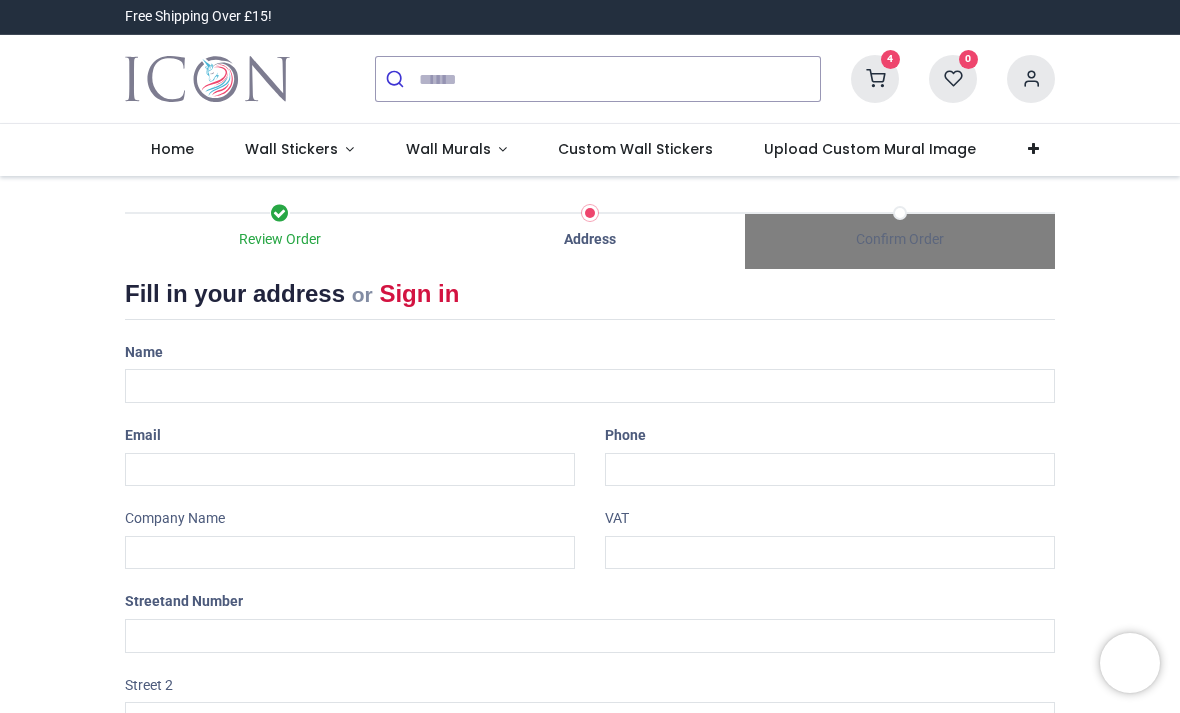 scroll, scrollTop: 0, scrollLeft: 0, axis: both 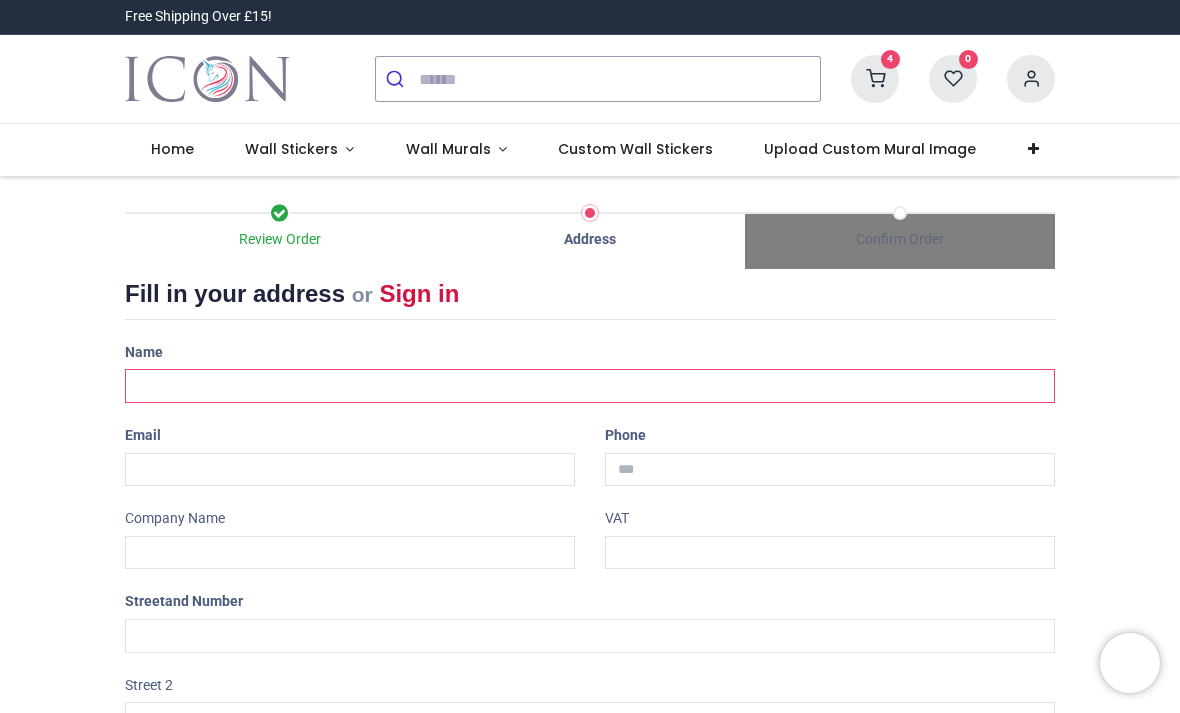 click at bounding box center [590, 386] 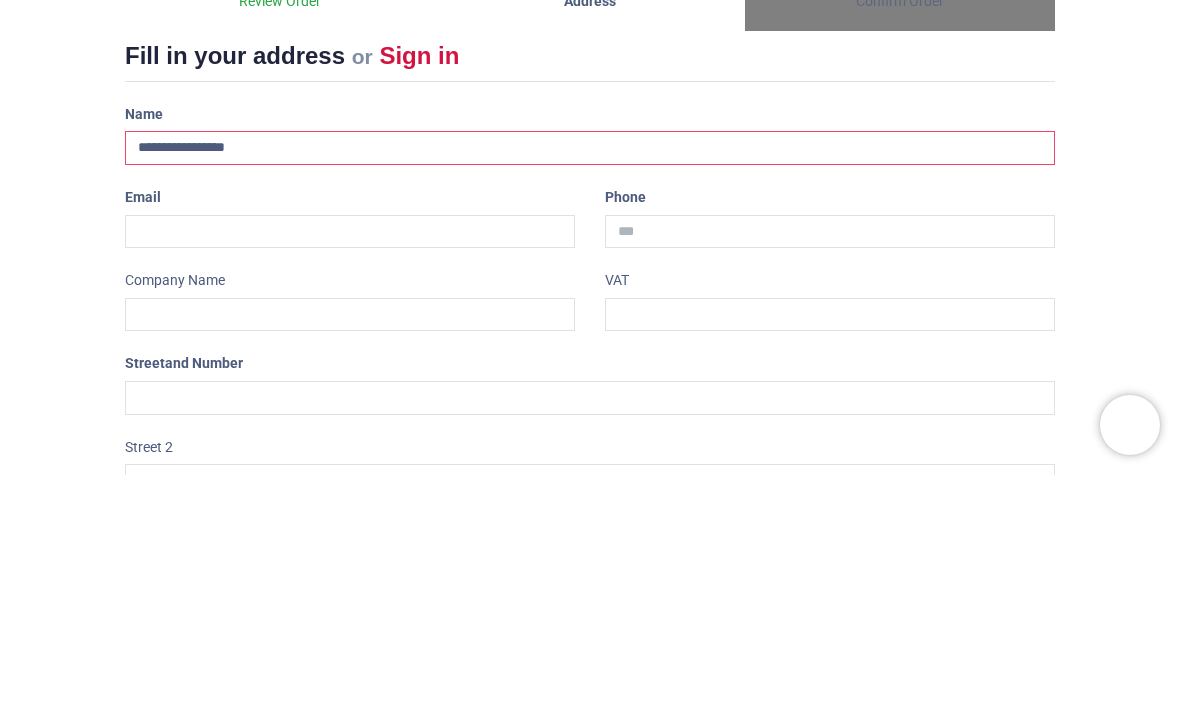type on "**********" 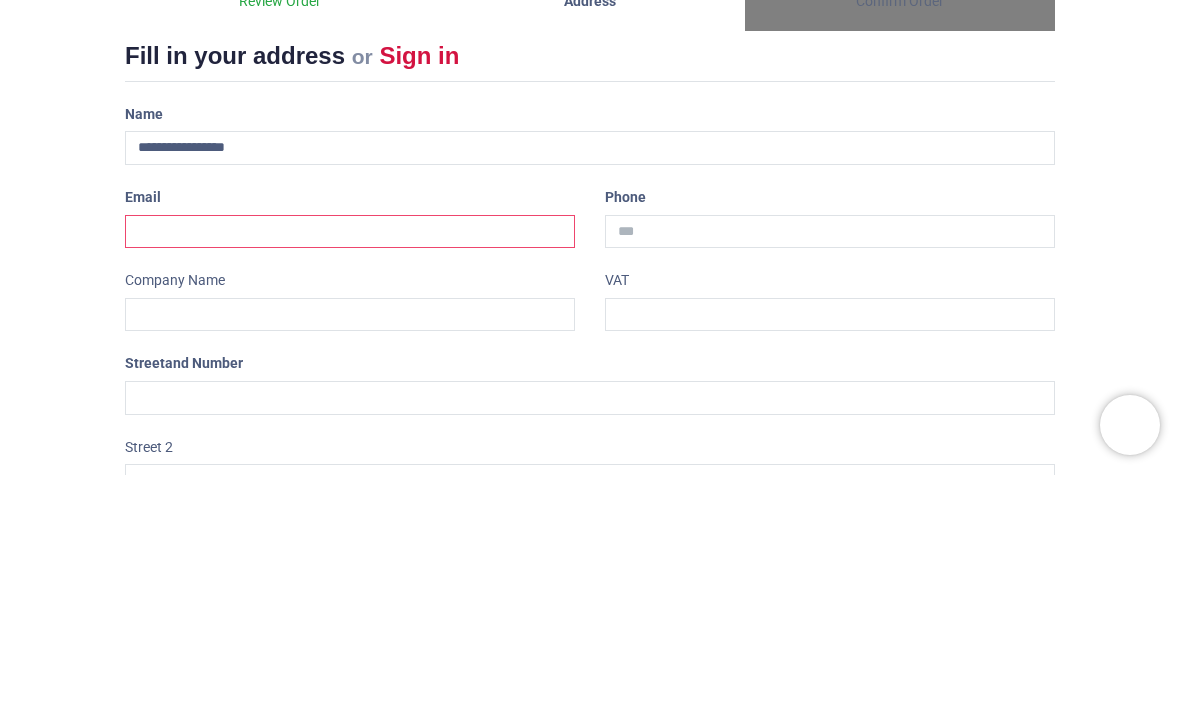click at bounding box center (350, 470) 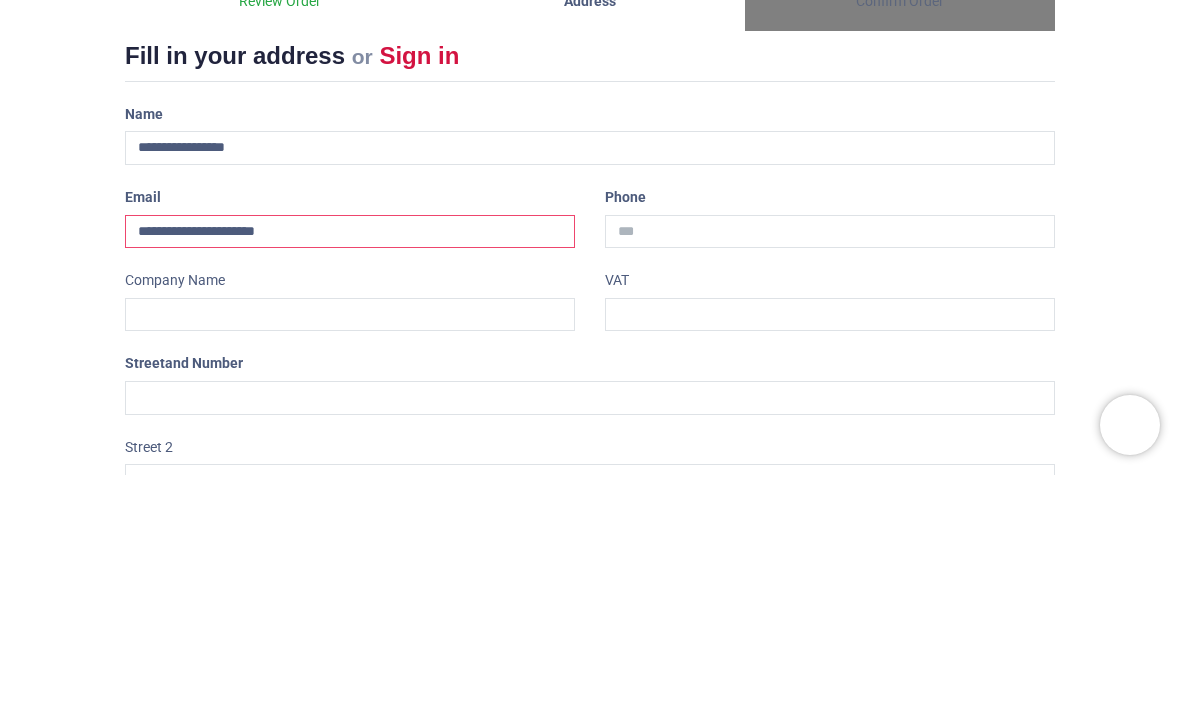 type on "**********" 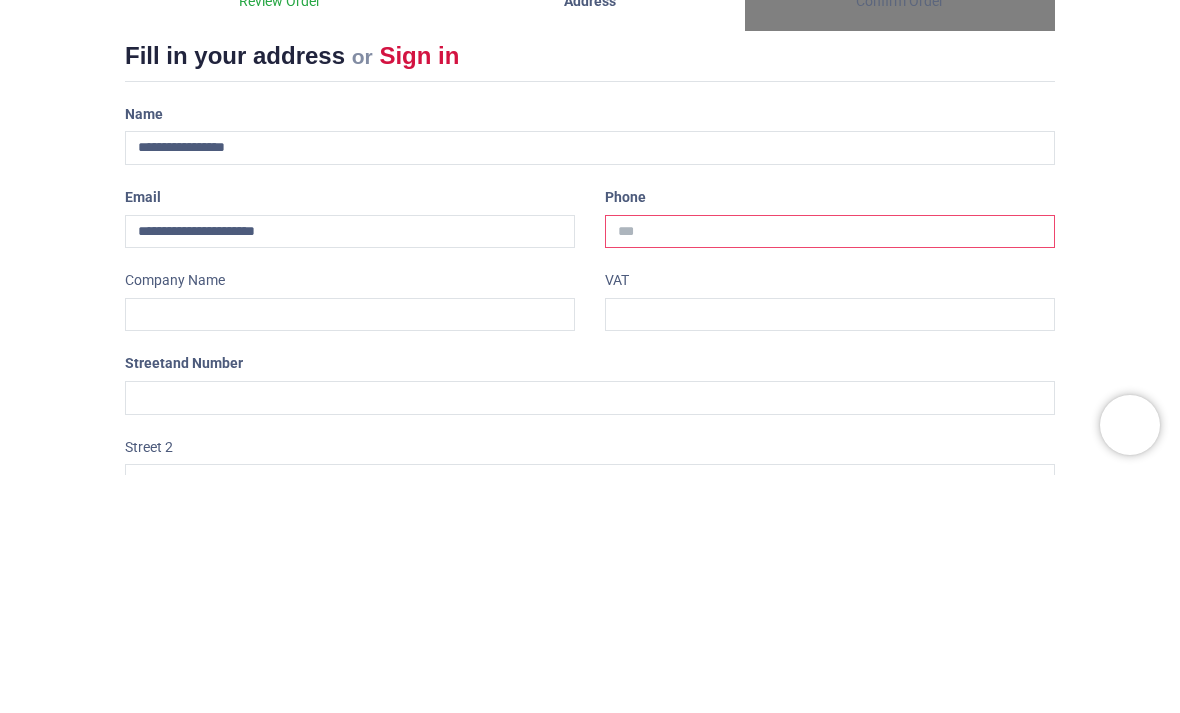 click at bounding box center [830, 470] 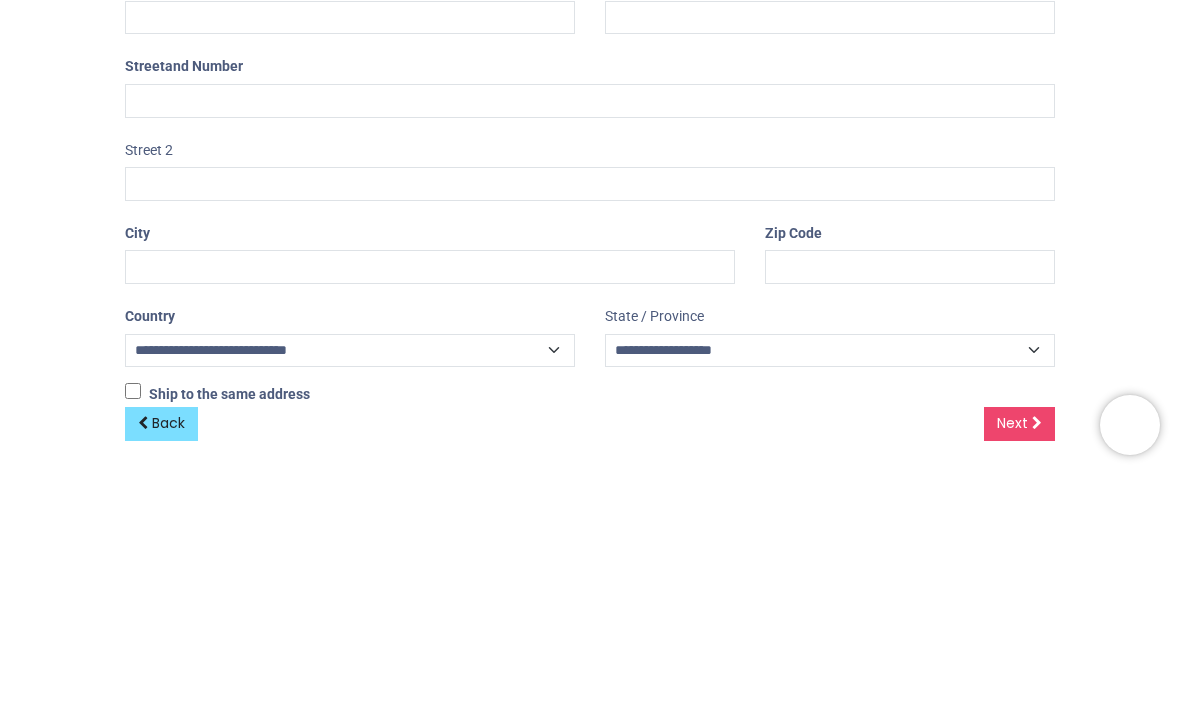 scroll, scrollTop: 296, scrollLeft: 0, axis: vertical 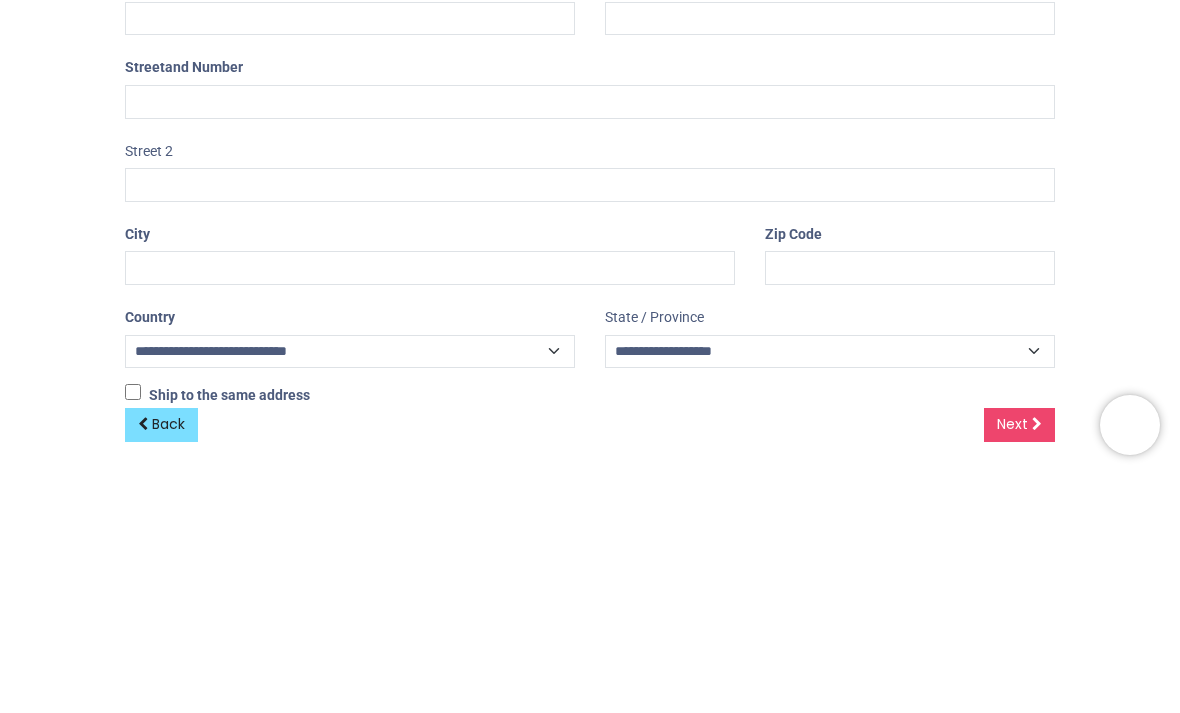 type on "**********" 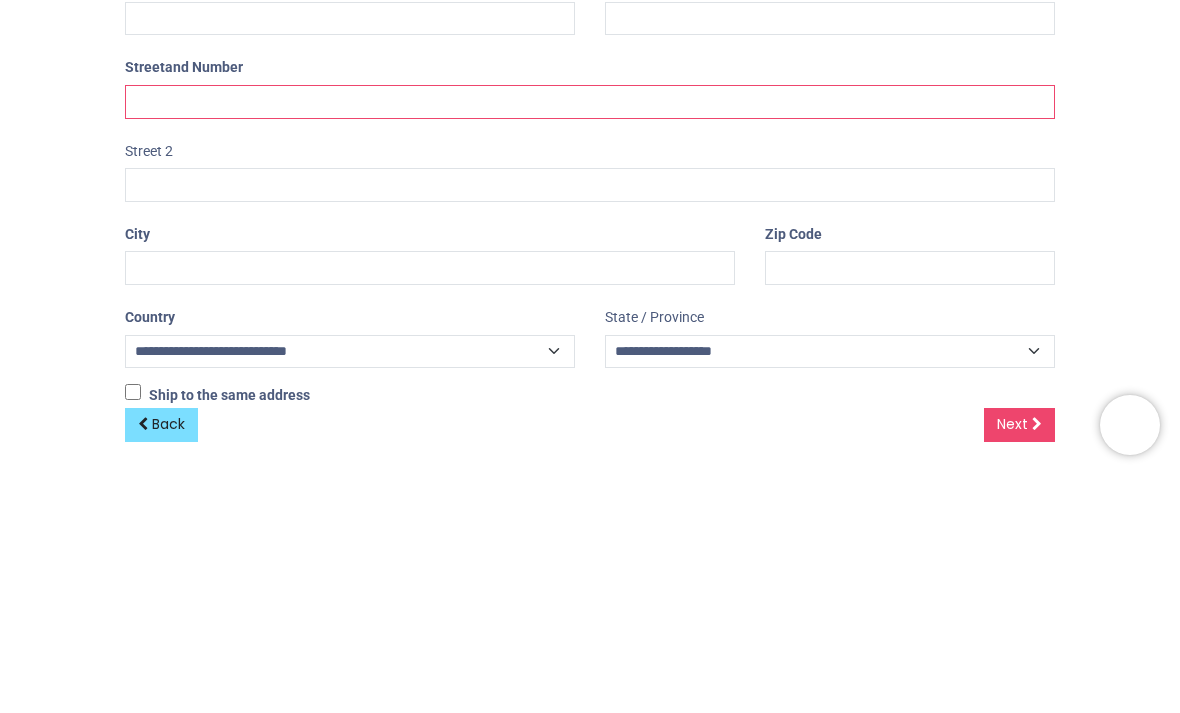 click at bounding box center [590, 340] 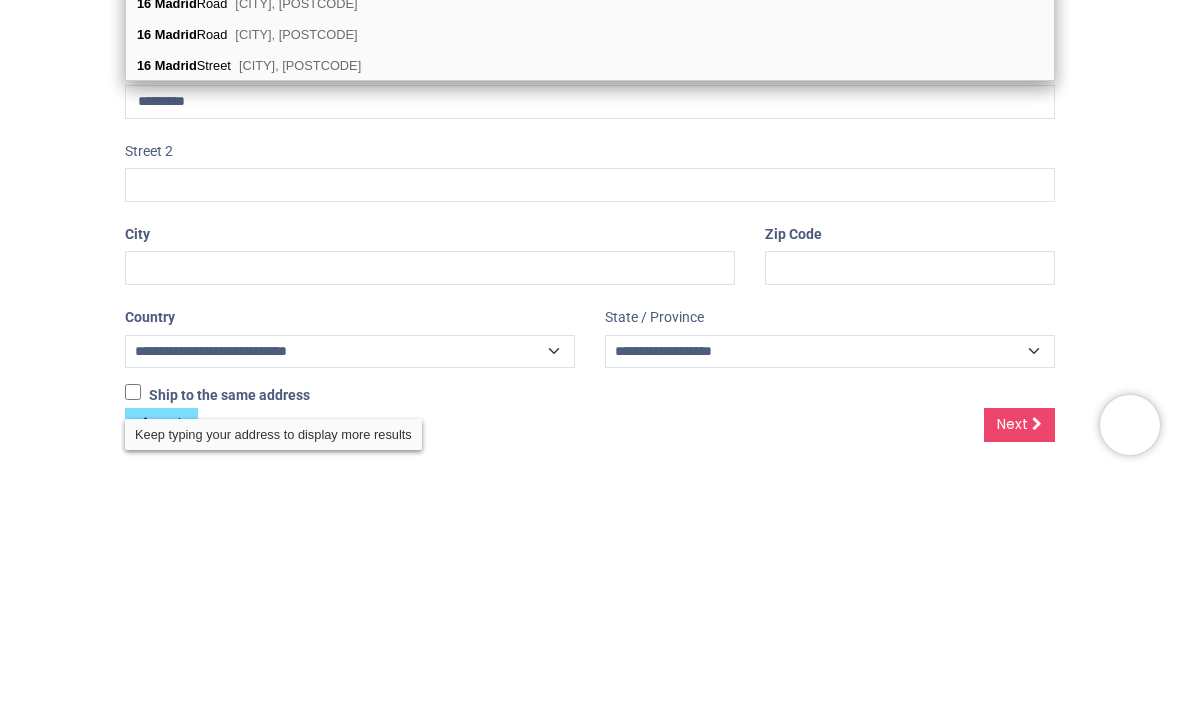 click on "London, SW13 9PD" at bounding box center (296, 272) 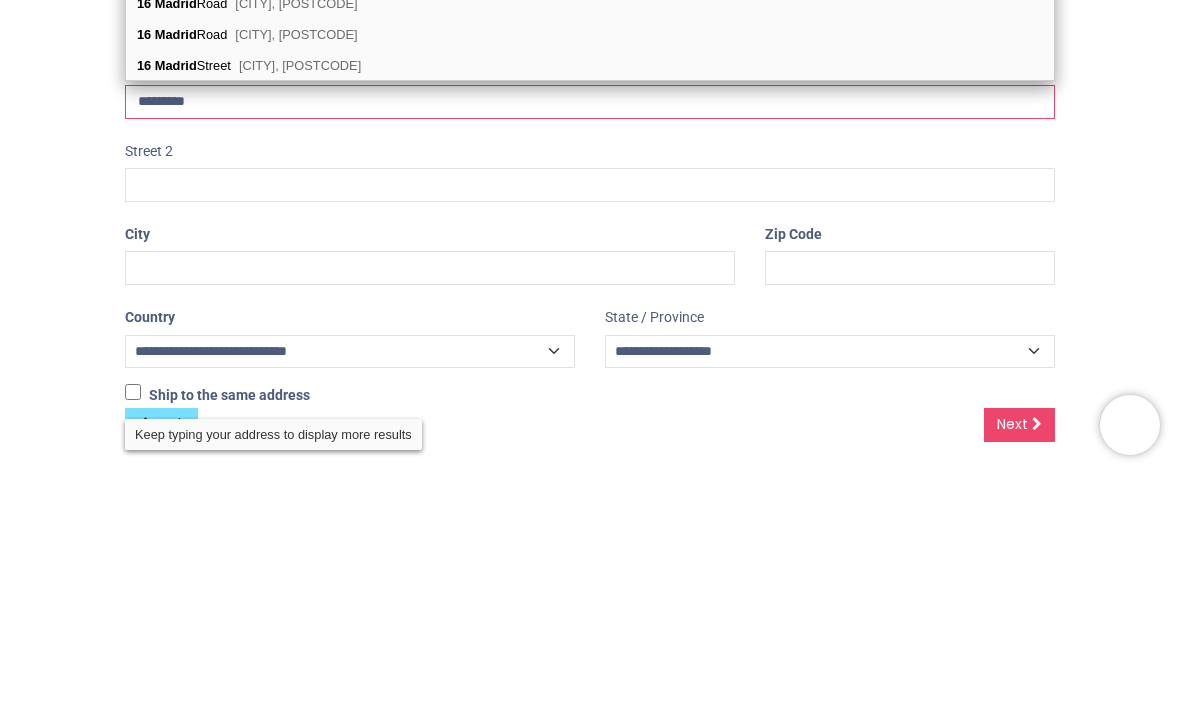 type on "**********" 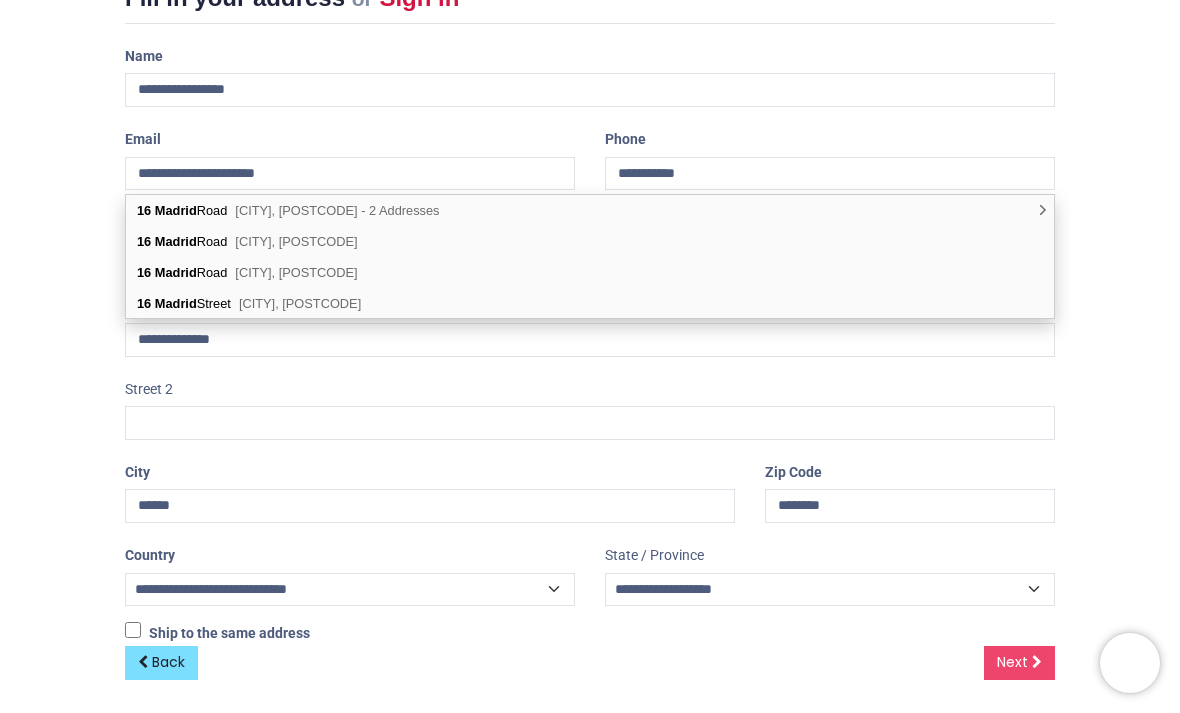 click on "London, SW13 9PD" at bounding box center [296, 272] 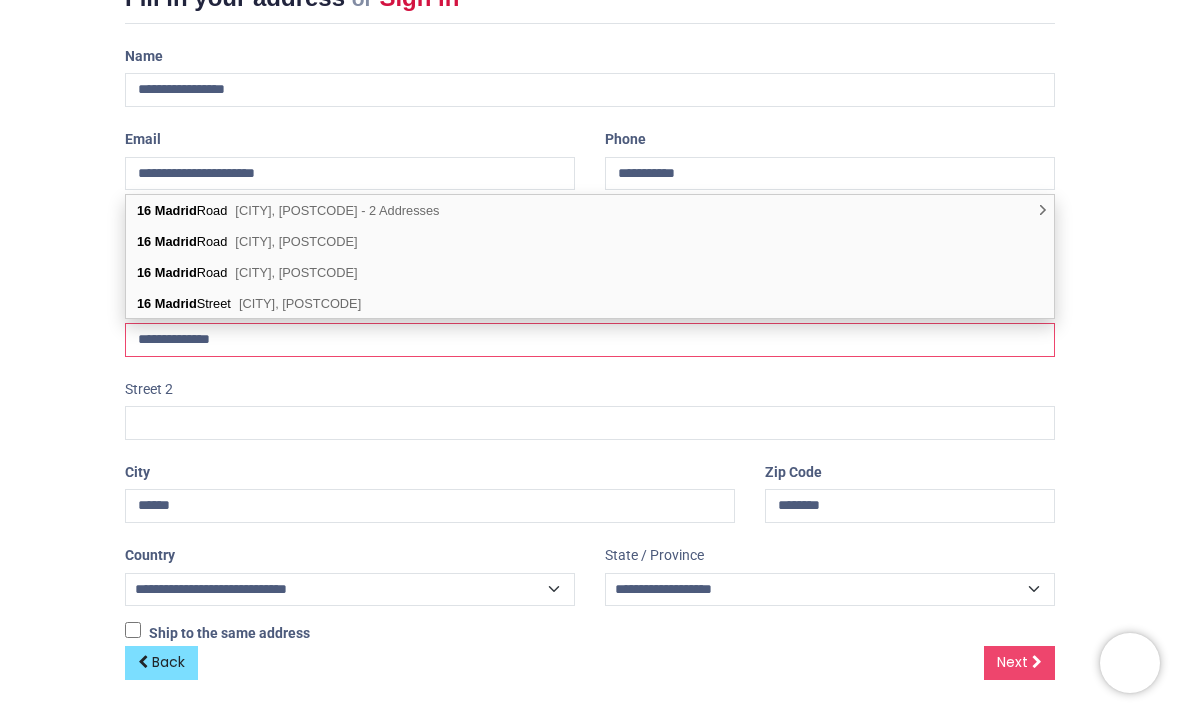 select on "***" 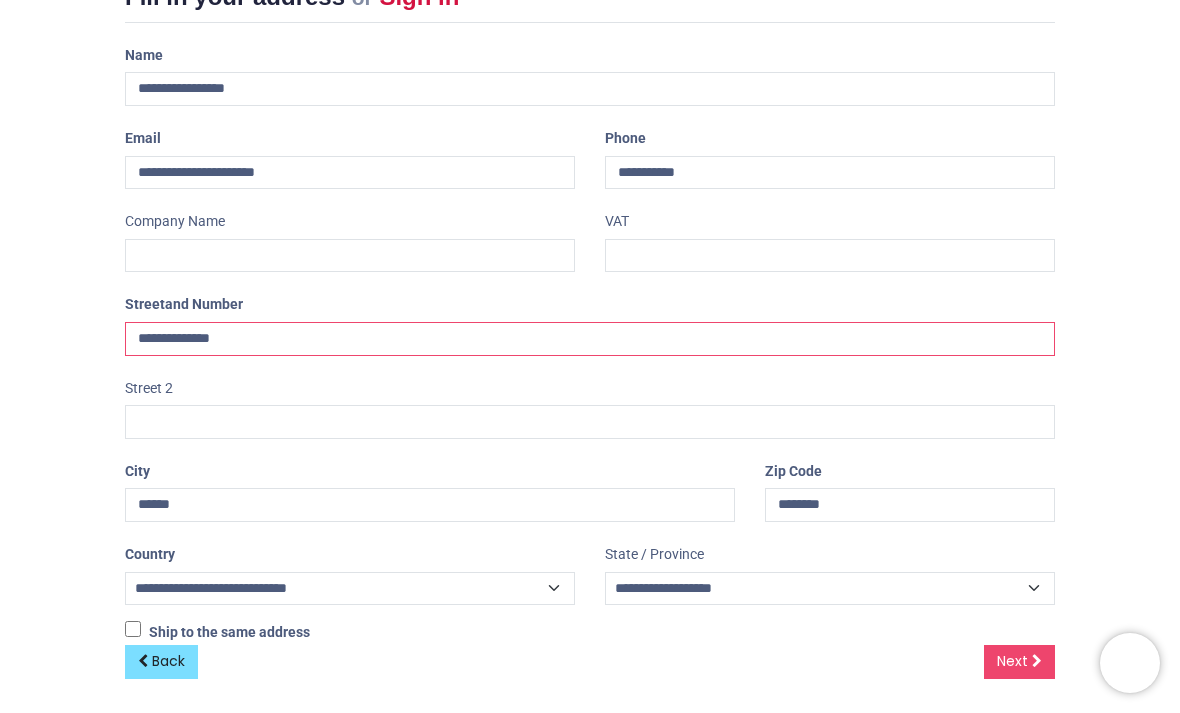 scroll, scrollTop: 296, scrollLeft: 0, axis: vertical 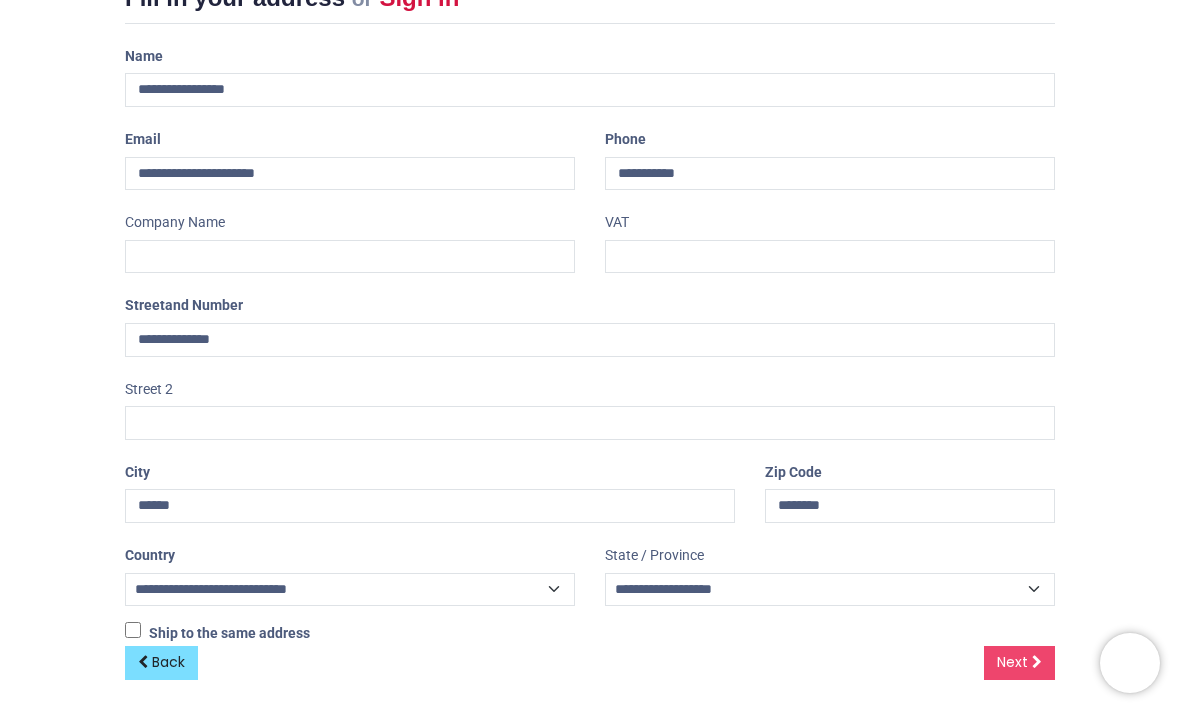 click on "Next" at bounding box center (1012, 662) 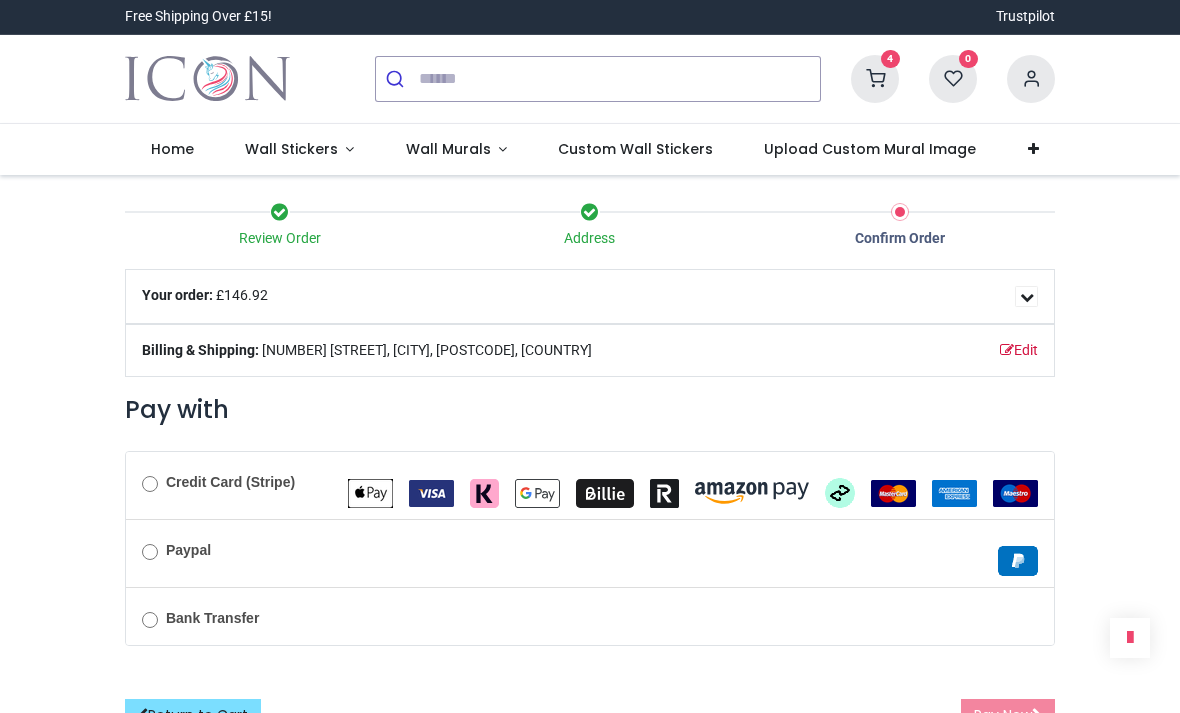 scroll, scrollTop: 0, scrollLeft: 0, axis: both 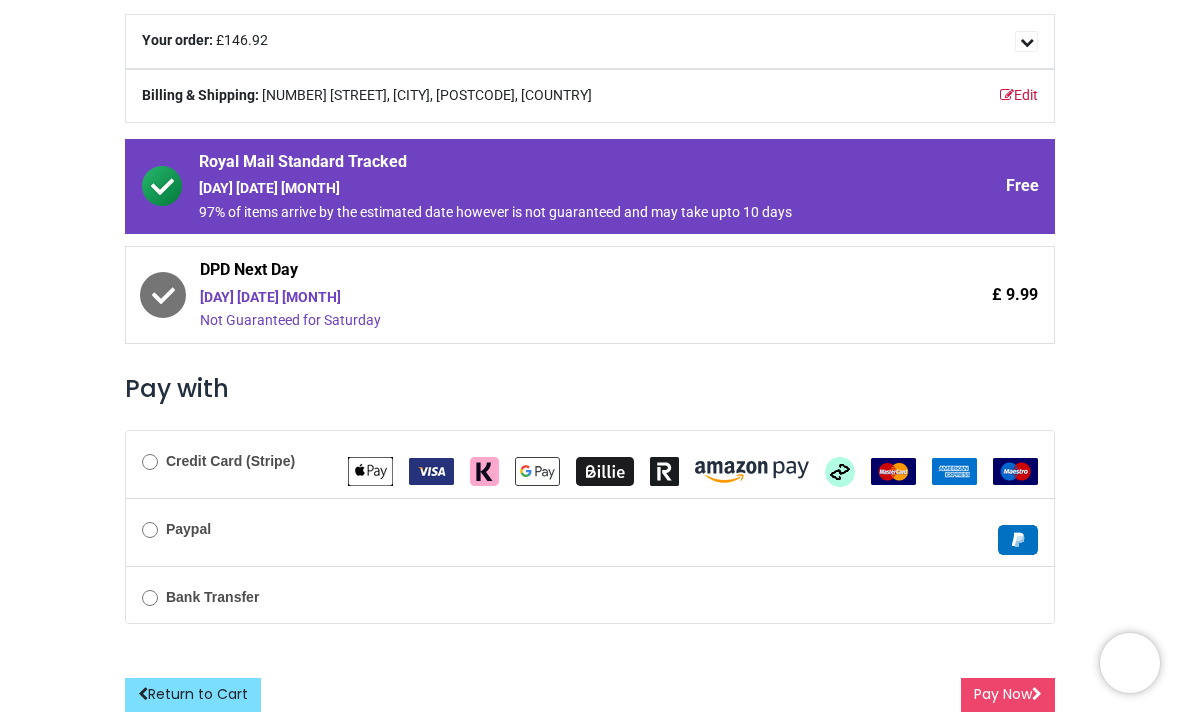 click on "Credit Card (Stripe)" at bounding box center (230, 461) 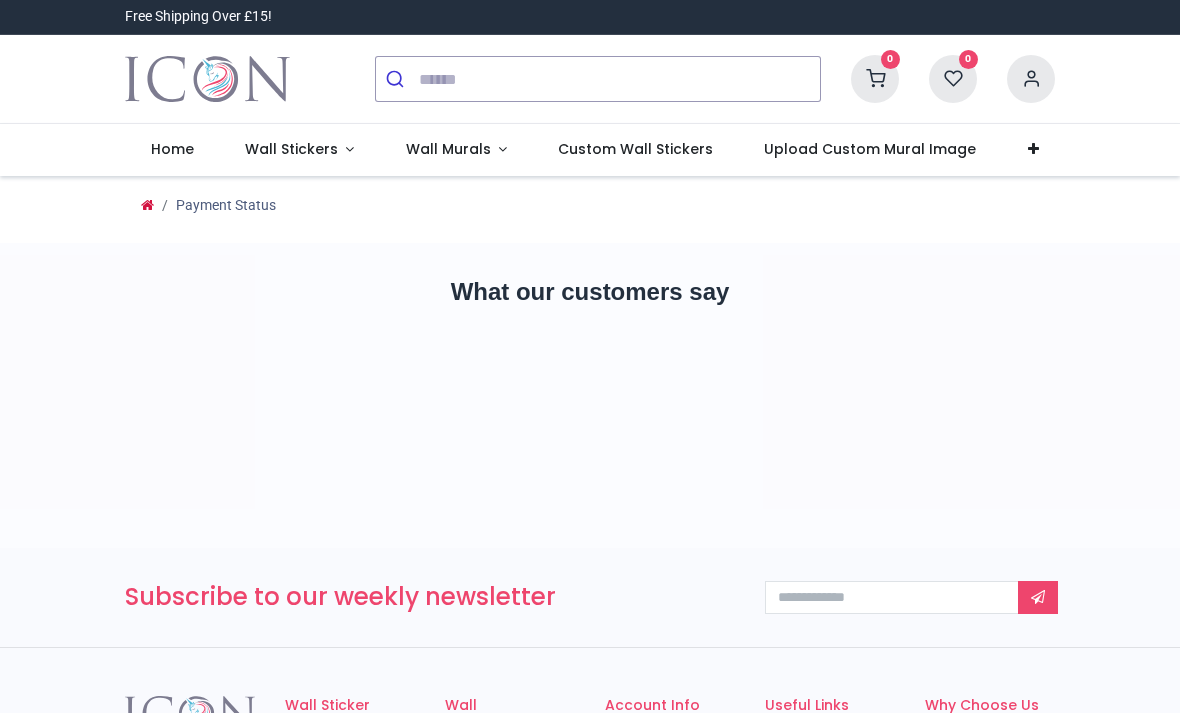 scroll, scrollTop: 0, scrollLeft: 0, axis: both 